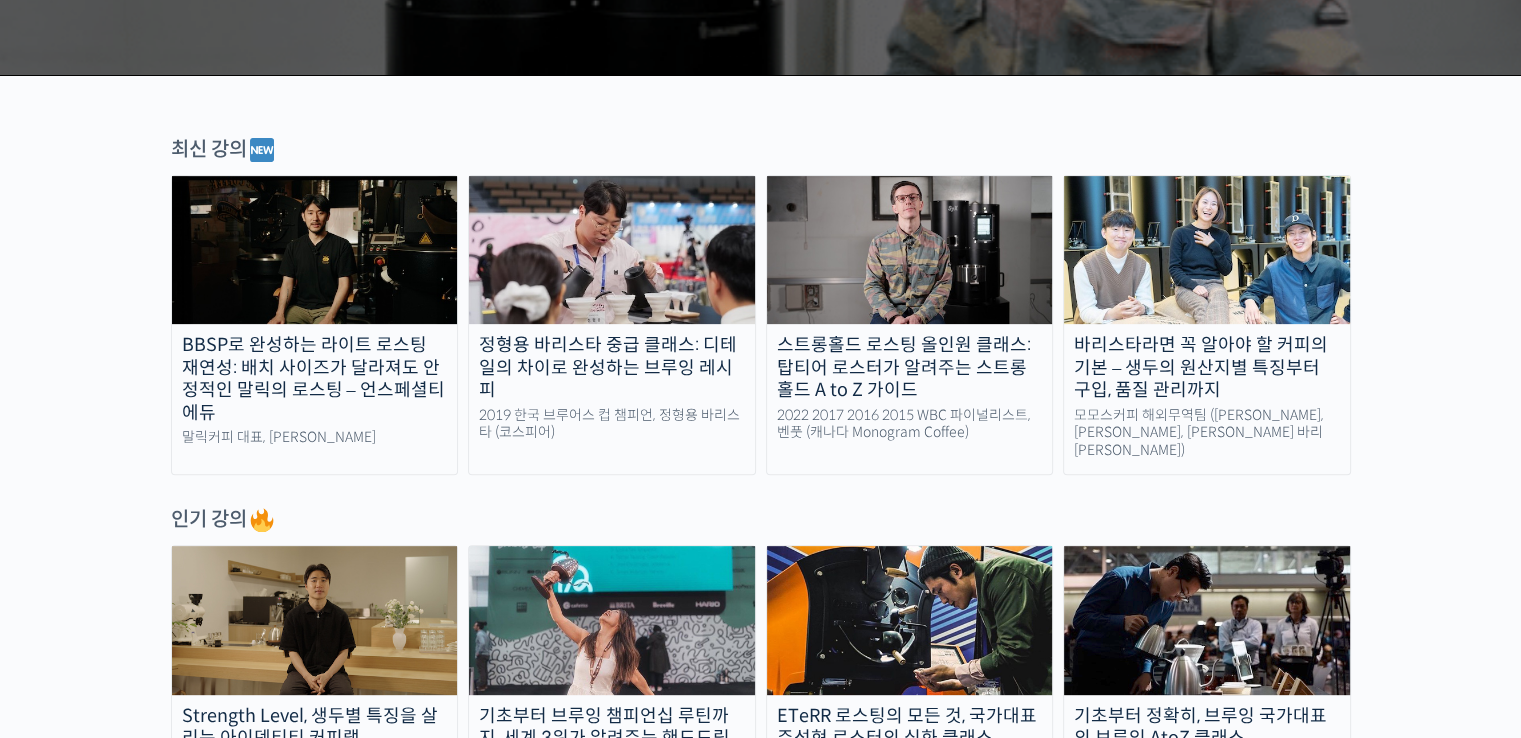 scroll, scrollTop: 800, scrollLeft: 0, axis: vertical 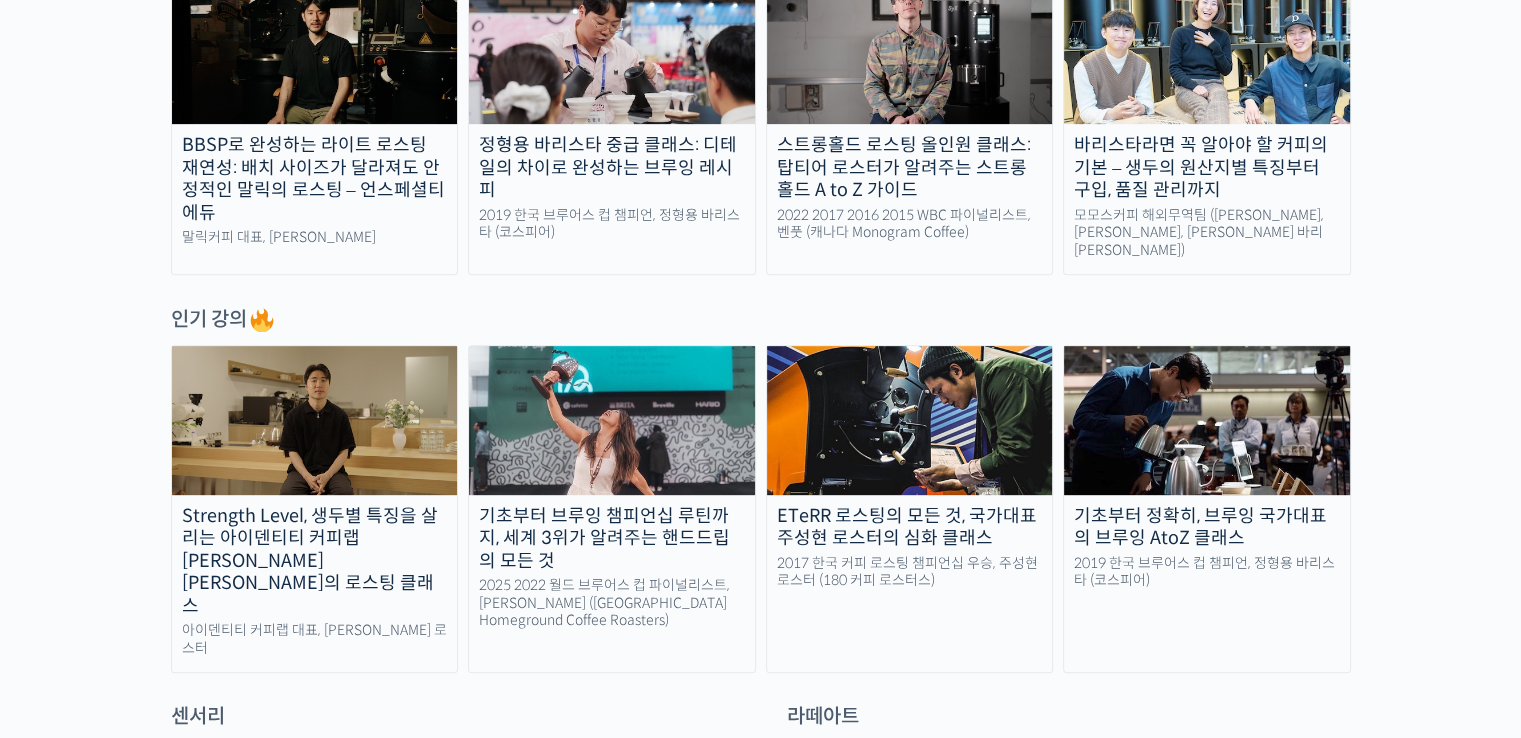 click on "BBSP로 완성하는 라이트 로스팅 재연성: 배치 사이즈가 달라져도 안정적인 말릭의 로스팅 – 언스페셜티 에듀" at bounding box center (315, 179) 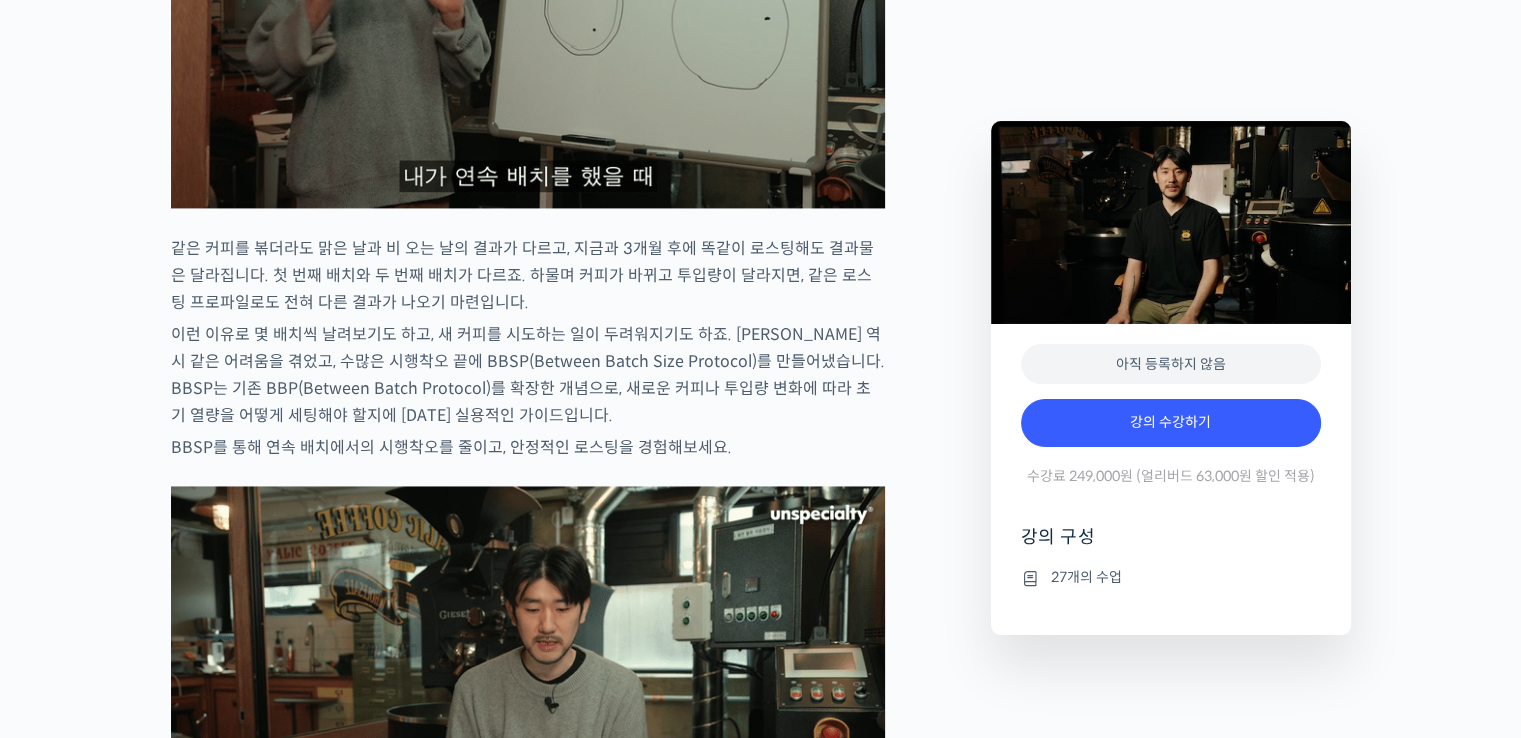scroll, scrollTop: 3100, scrollLeft: 0, axis: vertical 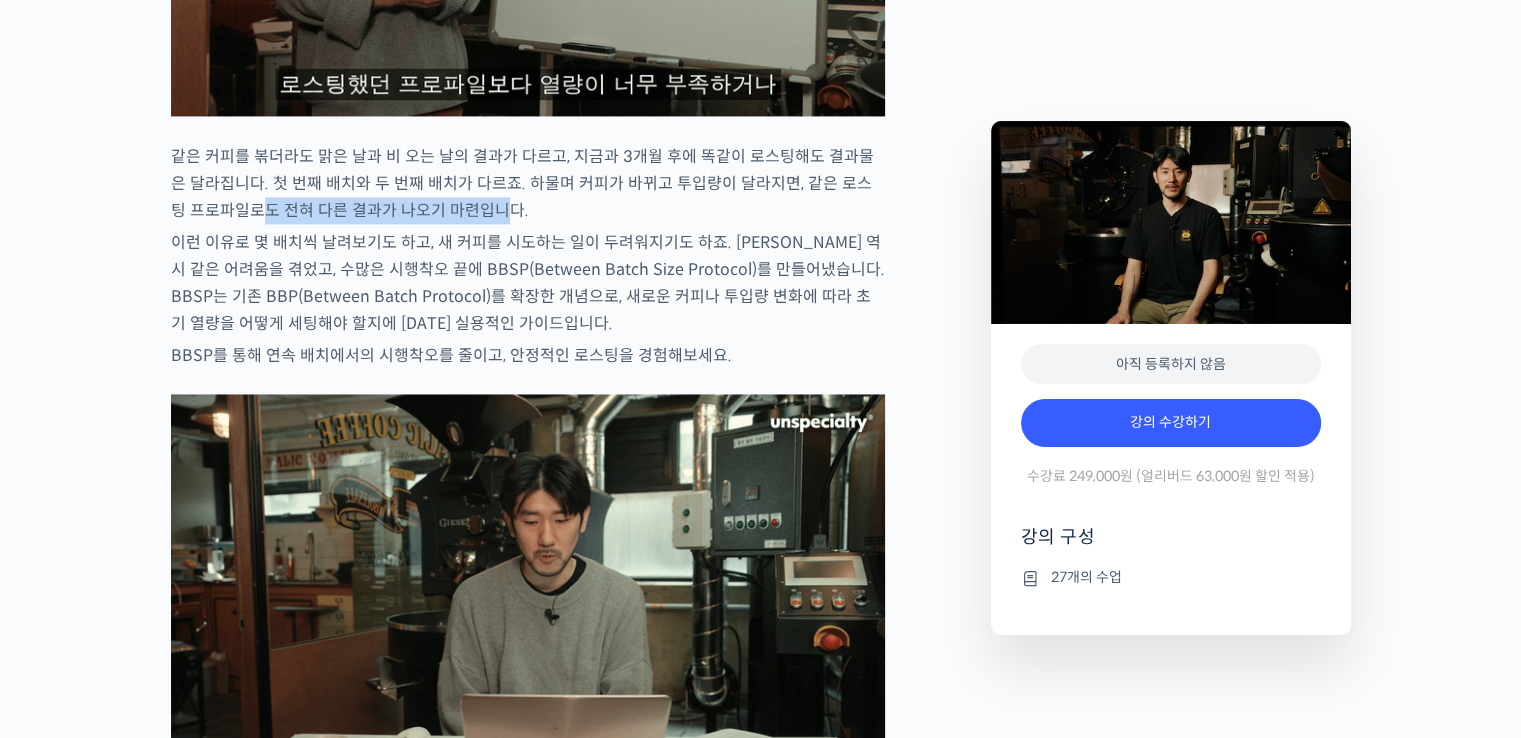 drag, startPoint x: 214, startPoint y: 262, endPoint x: 461, endPoint y: 260, distance: 247.0081 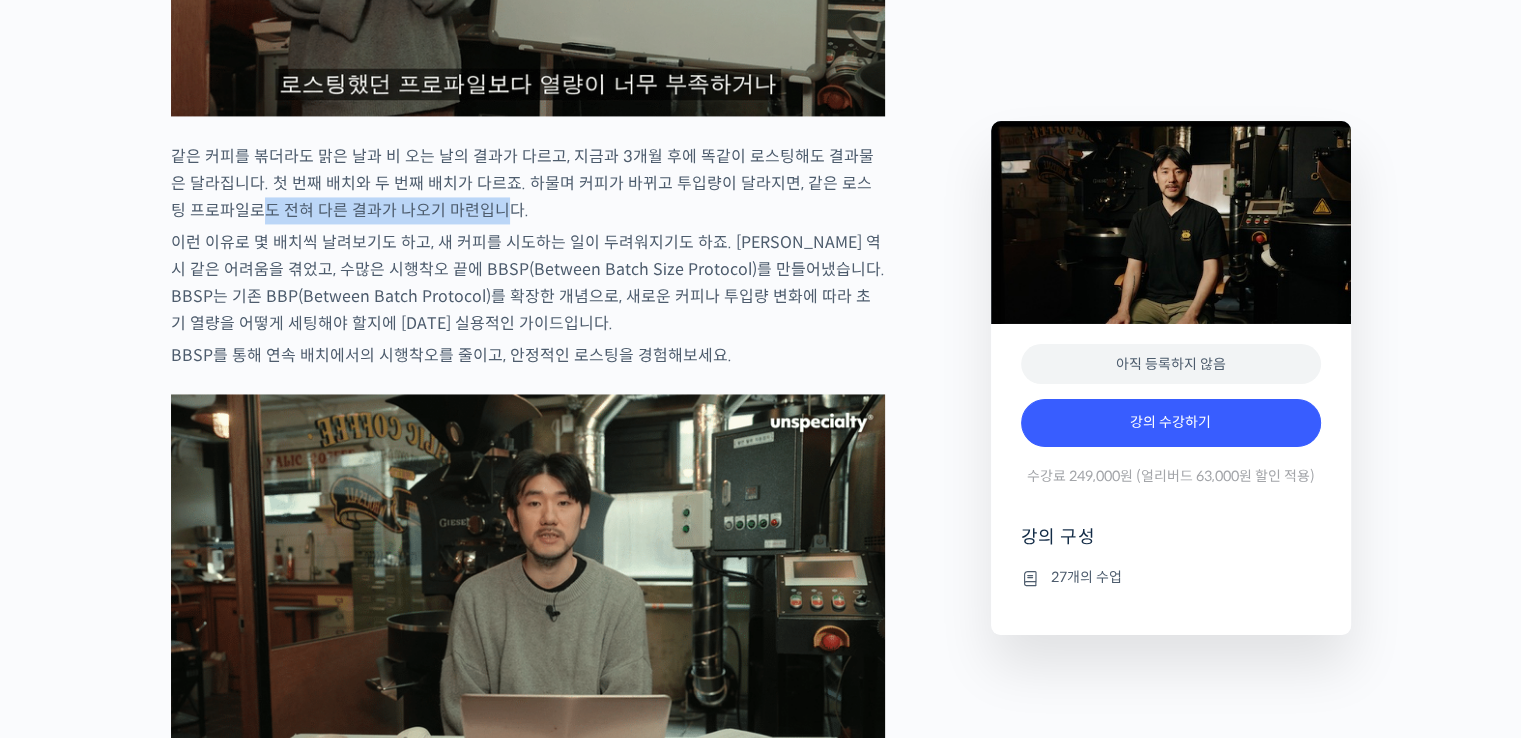 click on "같은 커피를 볶더라도 맑은 날과 비 오는 날의 결과가 다르고, 지금과 3개월 후에 똑같이 로스팅해도 결과물은 달라집니다. 첫 번째 배치와 두 번째 배치가 다르죠. 하물며 커피가 바뀌고 투입량이 달라지면, 같은 로스팅 프로파일로도 전혀 다른 결과가 나오기 마련입니다." at bounding box center (528, 183) 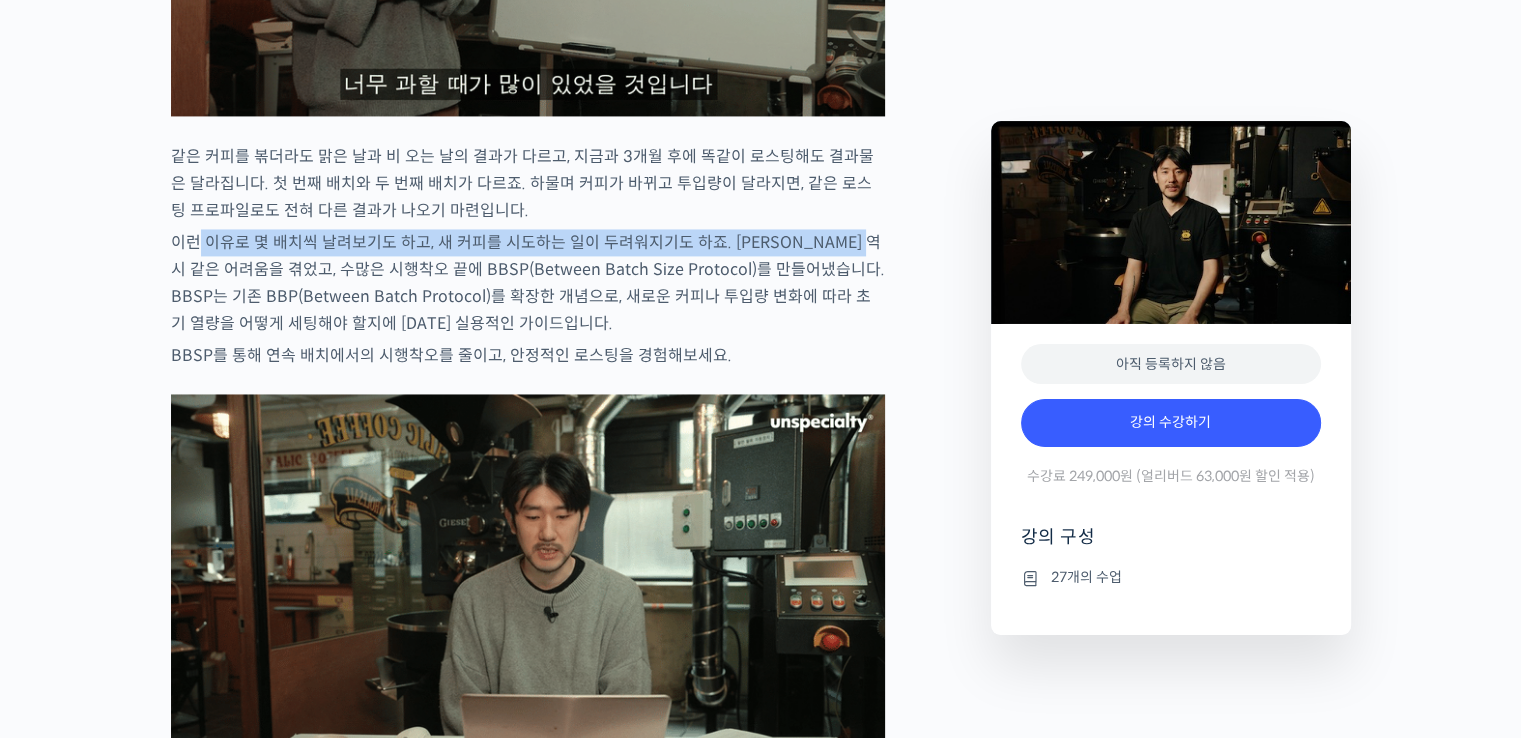 drag, startPoint x: 192, startPoint y: 291, endPoint x: 877, endPoint y: 273, distance: 685.23645 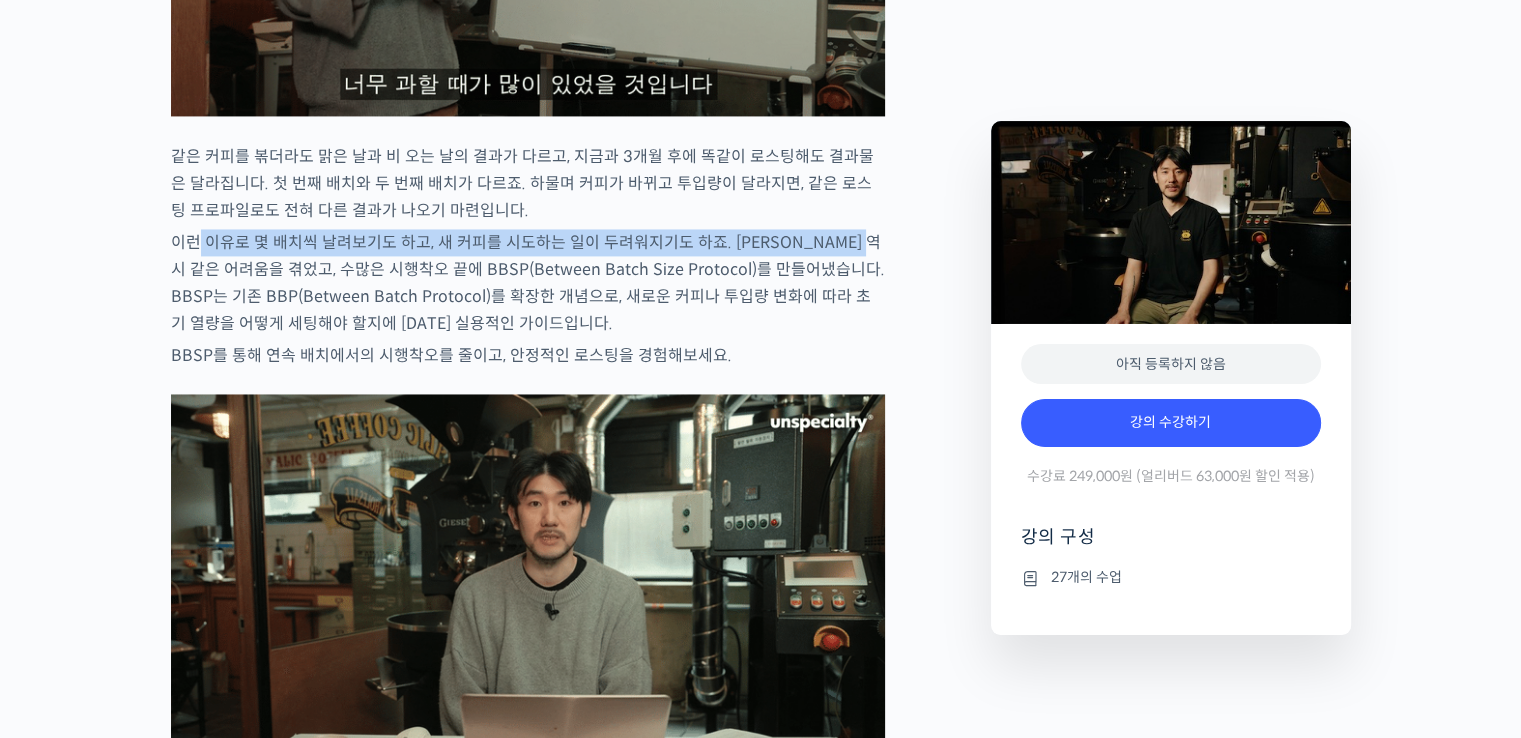 click on "최철 로스터를 소개합니다!
많은 사람들에게 사랑받는 <말릭커피>의 대표, 최철 로스터가 진행하는 로스팅 클래스입니다. 2023년 한국 커피 로스팅 챔피언십(Korea Coffee Roasting Championship, KCRC)에서 준우승을 차지한 최철 로스터로부터 말릭만의 라이트 로스팅 노하우를 직접 배워보세요.
최철 로스터는 커피를 시작하기 전, 요리를 했던 이력을 가지고 있습니다. 재료에 대한 깊은 이해와 애정을 바탕으로, 그만의 섬세한 로스팅 철학을 만들어왔습니다.
클래스 소개
깨끗하고 클린컵 위에 부드러운 단맛과 향을 추구하는 말릭커피는, 많은 고객들의 사랑 속에 빠르게 성장하고 있습니다. “말릭”이라는 이름은 “말릭산”에서 따온 것으로, 사과처럼 부드럽고 우아한 산미를 지향하는 브랜드의 철학을 담고 있습니다." at bounding box center [528, 1211] 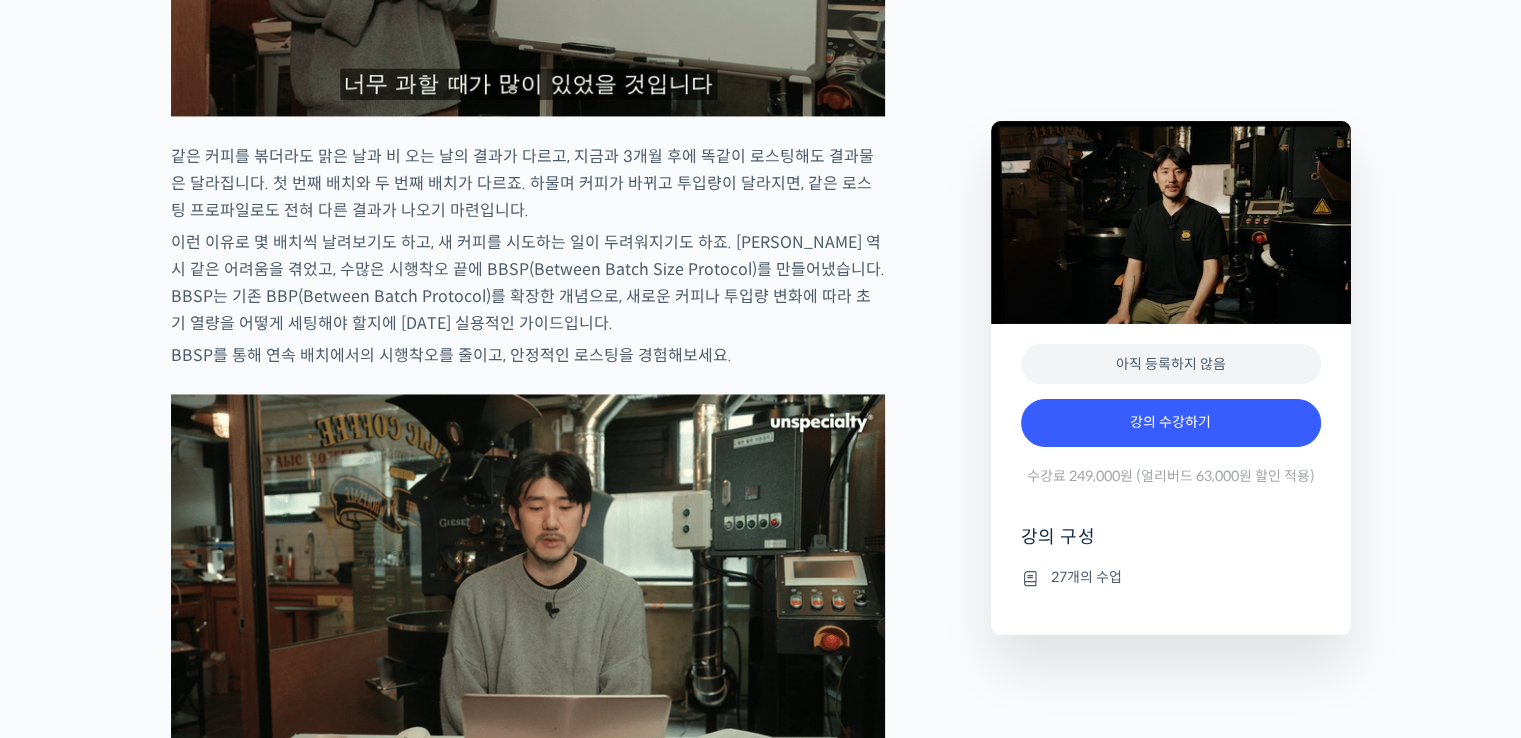 click on "이런 이유로 몇 배치씩 날려보기도 하고, 새 커피를 시도하는 일이 두려워지기도 하죠. 최철 로스터 역시 같은 어려움을 겪었고, 수많은 시행착오 끝에 BBSP(Between Batch Size Protocol)를 만들어냈습니다. BBSP는 기존 BBP(Between Batch Protocol)를 확장한 개념으로, 새로운 커피나 투입량 변화에 따라 초기 열량을 어떻게 세팅해야 할지에 대한 실용적인 가이드입니다." at bounding box center (528, 283) 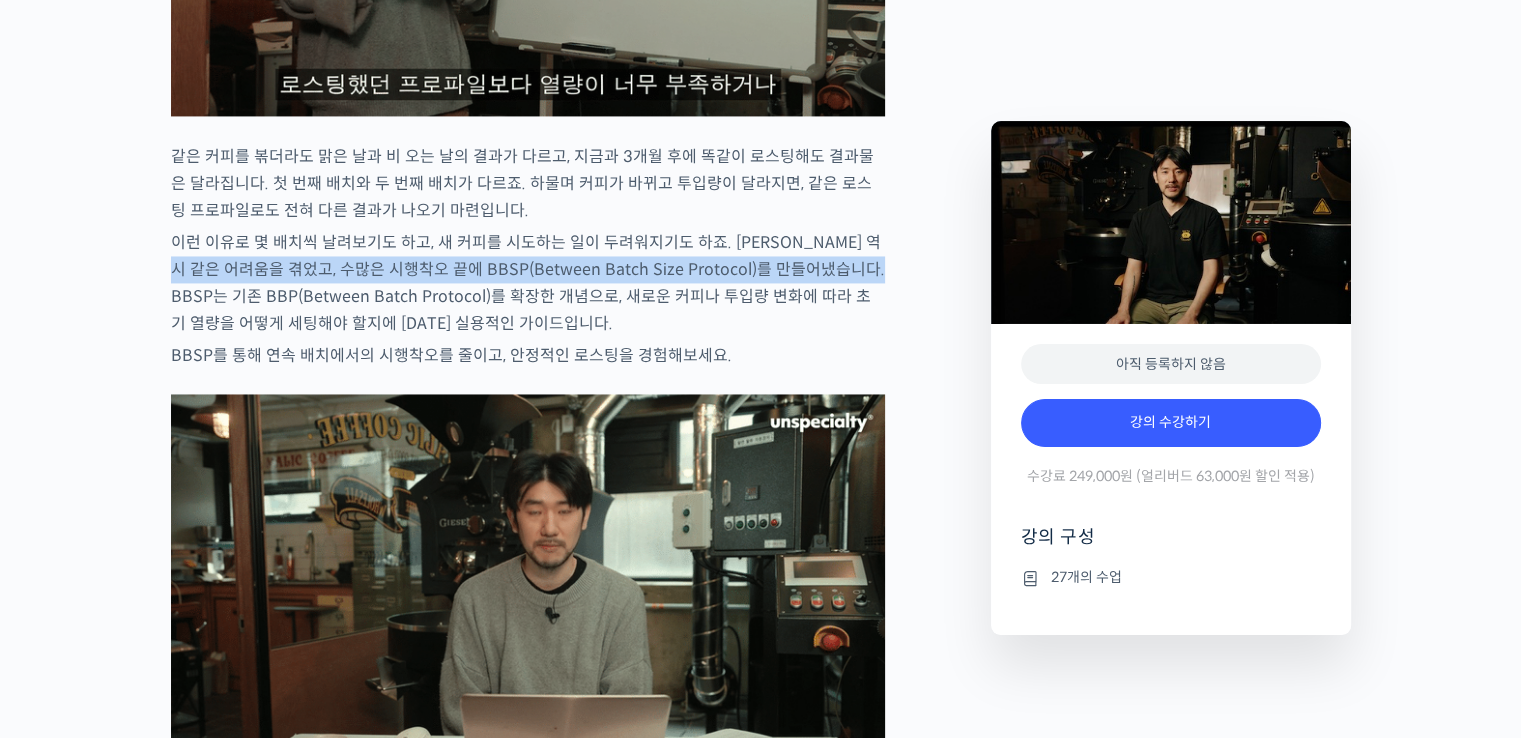 drag, startPoint x: 189, startPoint y: 302, endPoint x: 854, endPoint y: 325, distance: 665.39764 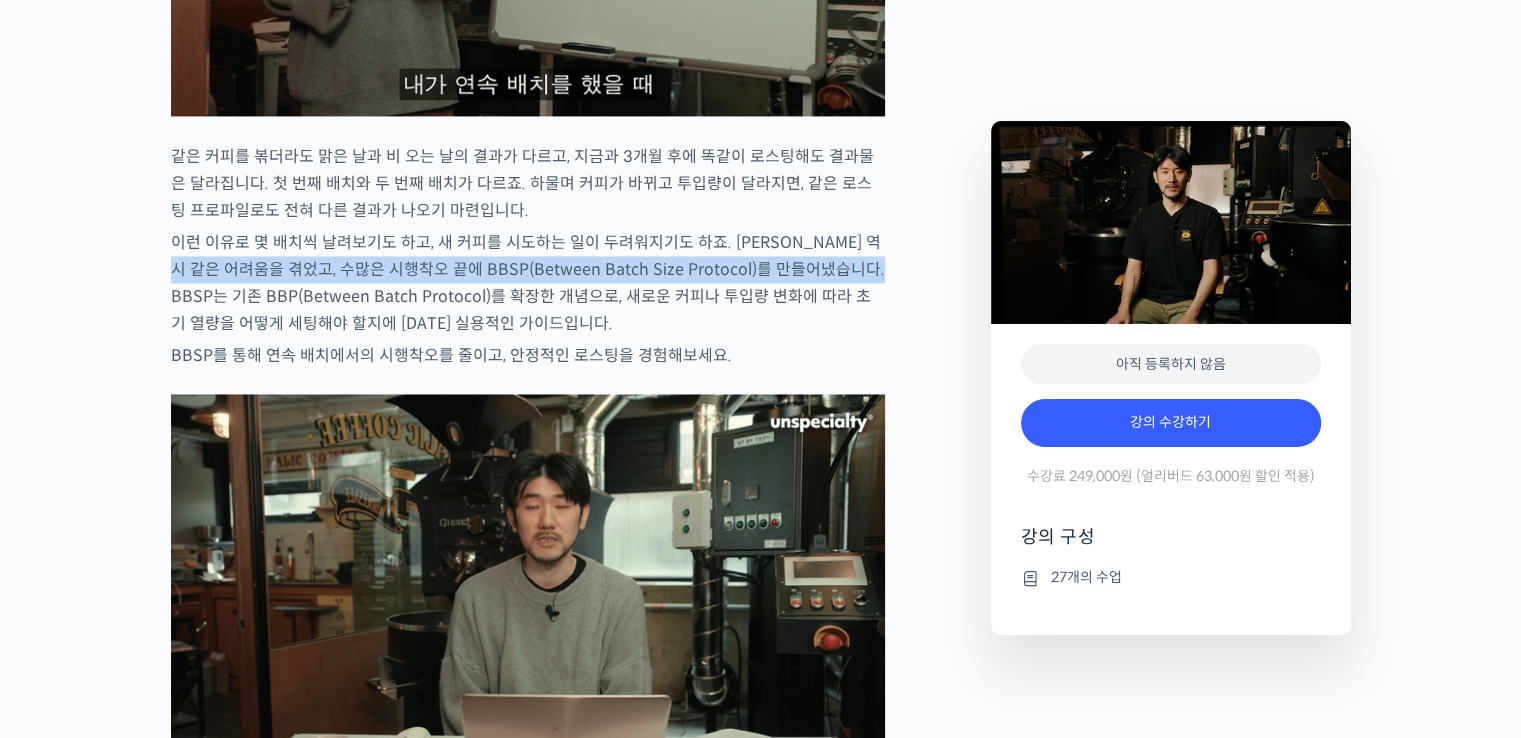click on "이런 이유로 몇 배치씩 날려보기도 하고, 새 커피를 시도하는 일이 두려워지기도 하죠. 최철 로스터 역시 같은 어려움을 겪었고, 수많은 시행착오 끝에 BBSP(Between Batch Size Protocol)를 만들어냈습니다. BBSP는 기존 BBP(Between Batch Protocol)를 확장한 개념으로, 새로운 커피나 투입량 변화에 따라 초기 열량을 어떻게 세팅해야 할지에 대한 실용적인 가이드입니다." at bounding box center (528, 283) 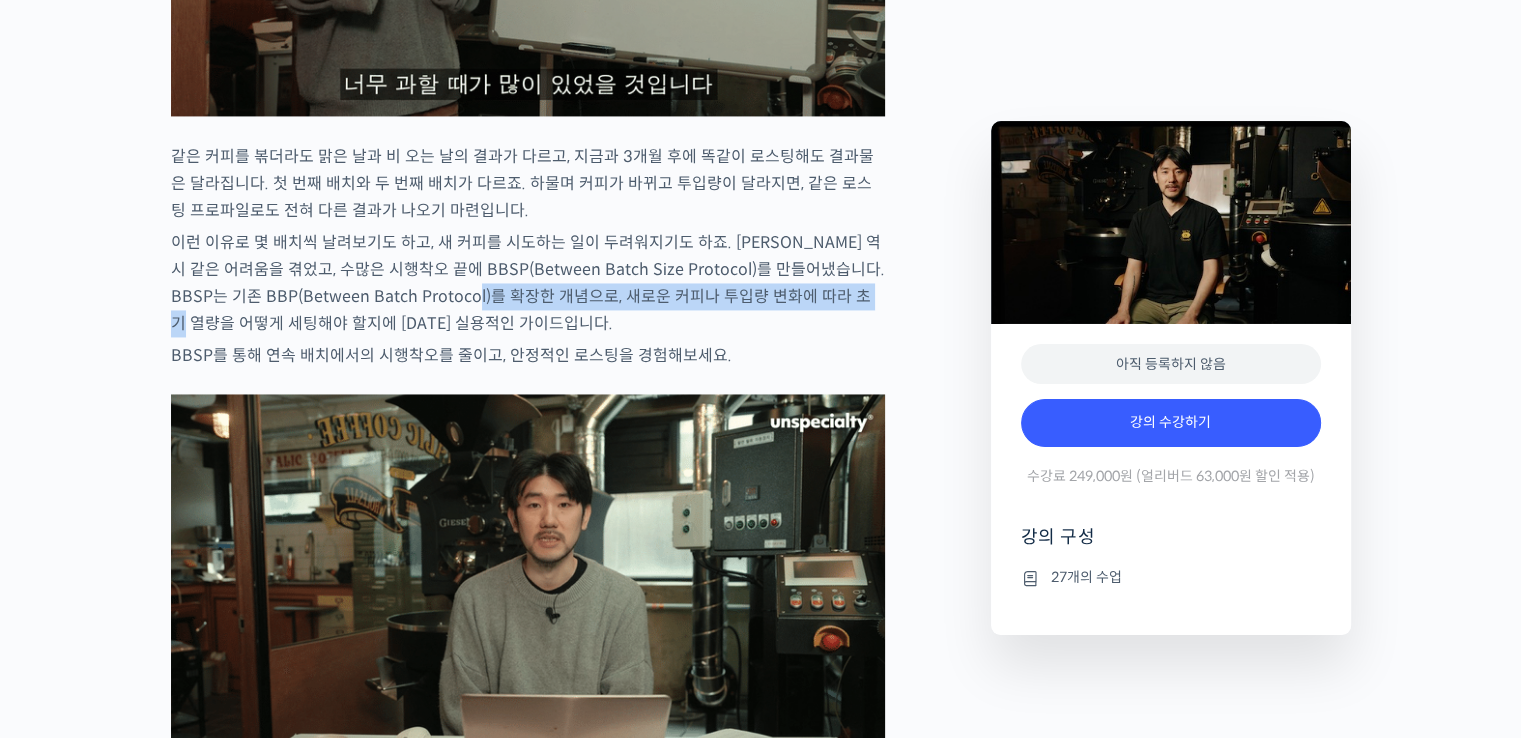 drag, startPoint x: 468, startPoint y: 341, endPoint x: 872, endPoint y: 342, distance: 404.00125 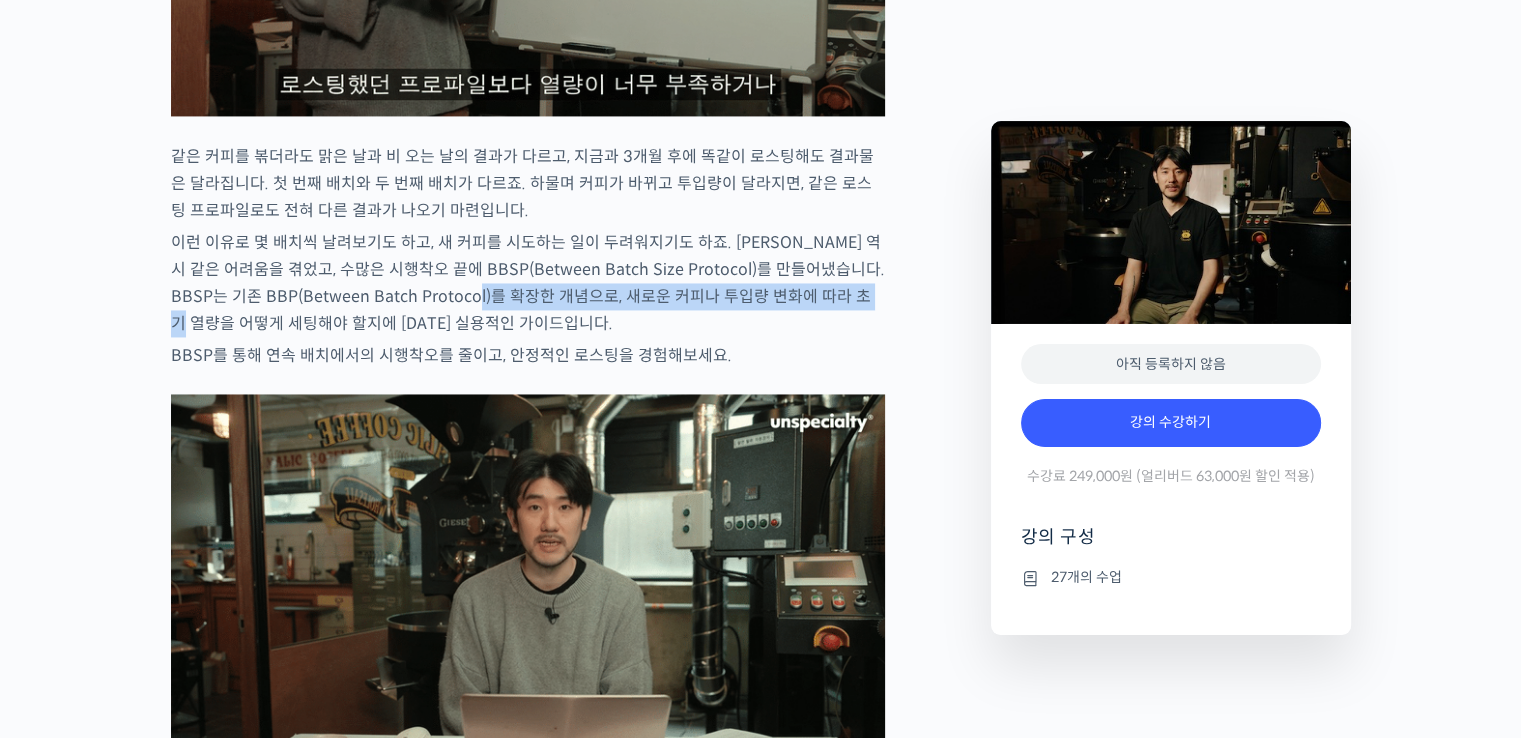 click on "이런 이유로 몇 배치씩 날려보기도 하고, 새 커피를 시도하는 일이 두려워지기도 하죠. 최철 로스터 역시 같은 어려움을 겪었고, 수많은 시행착오 끝에 BBSP(Between Batch Size Protocol)를 만들어냈습니다. BBSP는 기존 BBP(Between Batch Protocol)를 확장한 개념으로, 새로운 커피나 투입량 변화에 따라 초기 열량을 어떻게 세팅해야 할지에 대한 실용적인 가이드입니다." at bounding box center (528, 283) 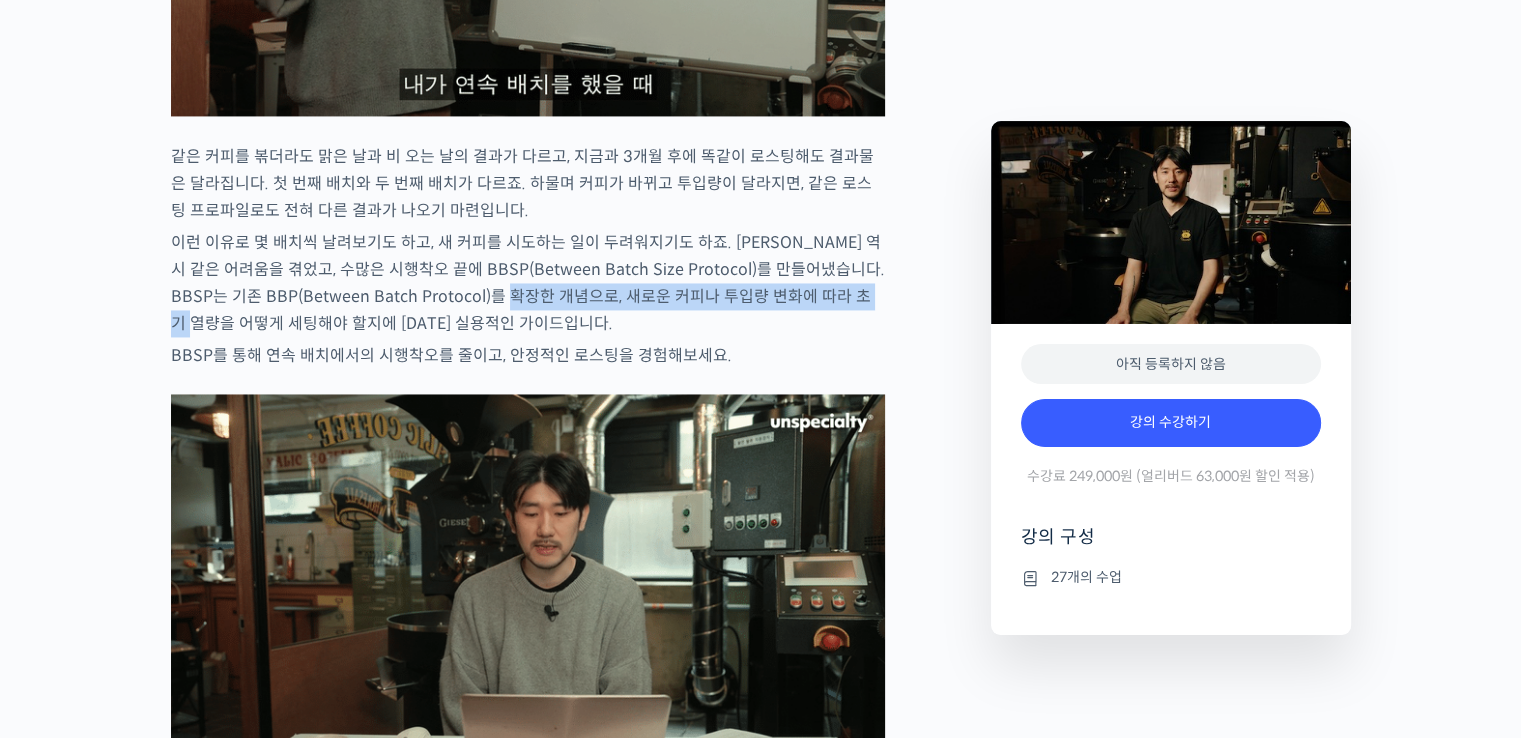 drag, startPoint x: 191, startPoint y: 359, endPoint x: 527, endPoint y: 333, distance: 337.00446 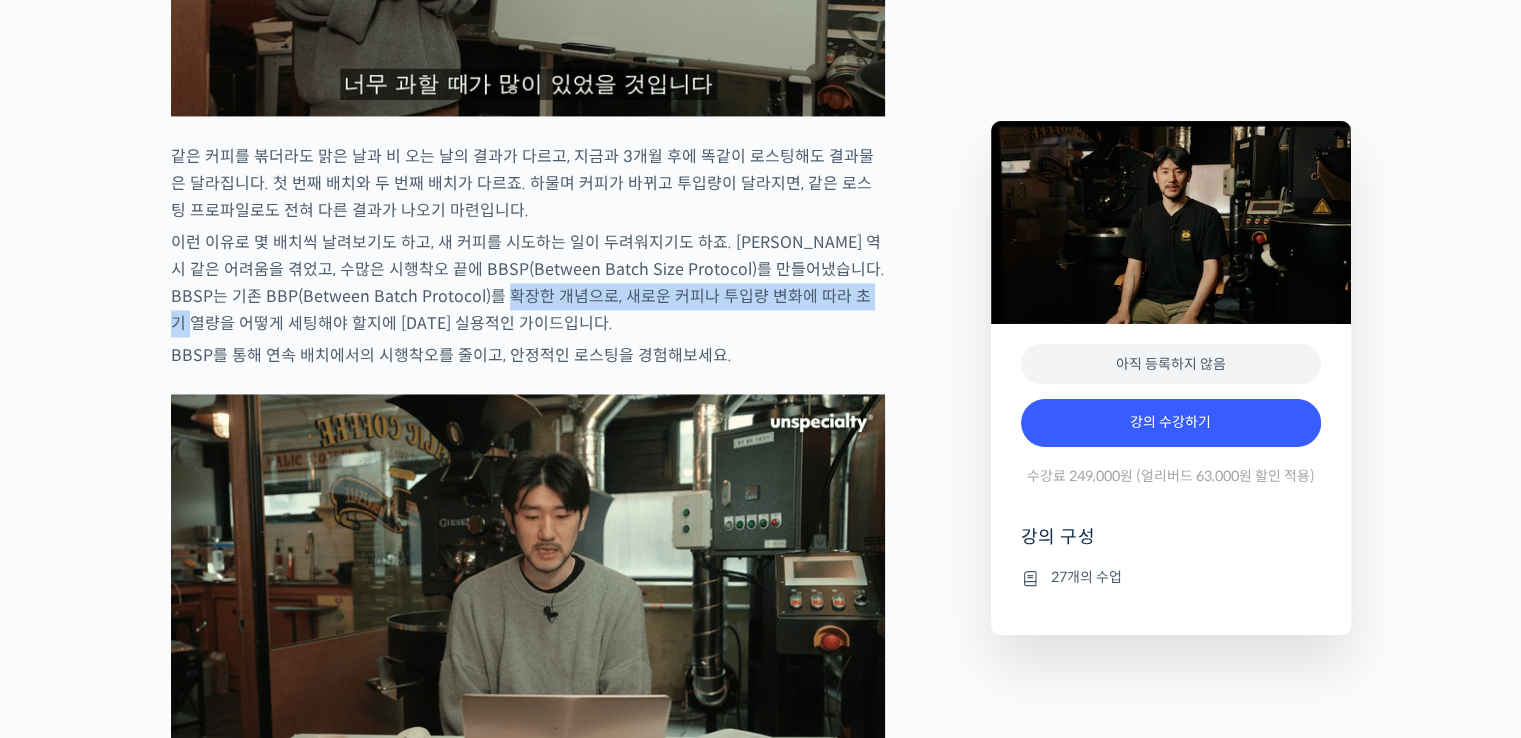 click on "이런 이유로 몇 배치씩 날려보기도 하고, 새 커피를 시도하는 일이 두려워지기도 하죠. 최철 로스터 역시 같은 어려움을 겪었고, 수많은 시행착오 끝에 BBSP(Between Batch Size Protocol)를 만들어냈습니다. BBSP는 기존 BBP(Between Batch Protocol)를 확장한 개념으로, 새로운 커피나 투입량 변화에 따라 초기 열량을 어떻게 세팅해야 할지에 대한 실용적인 가이드입니다." at bounding box center (528, 283) 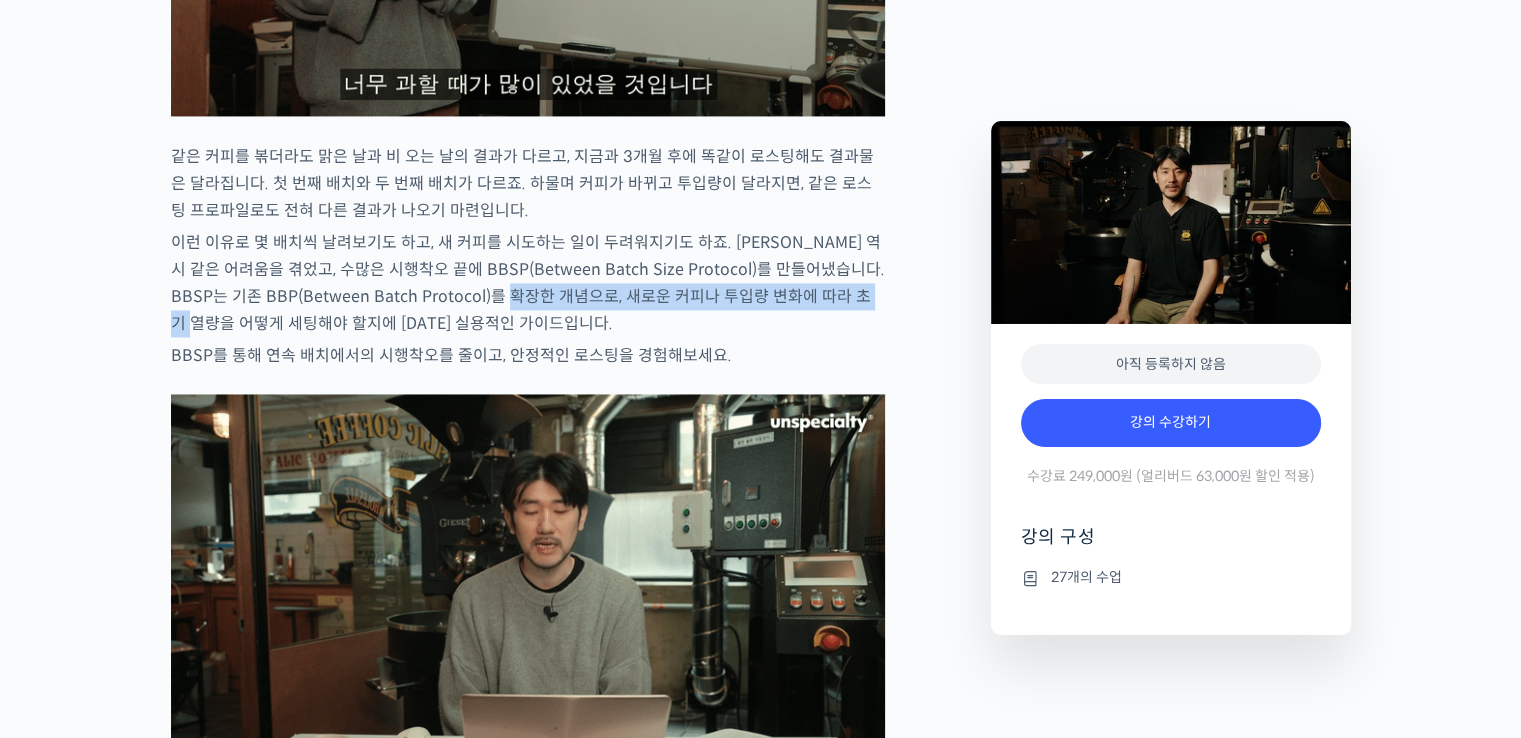 click on "이런 이유로 몇 배치씩 날려보기도 하고, 새 커피를 시도하는 일이 두려워지기도 하죠. 최철 로스터 역시 같은 어려움을 겪었고, 수많은 시행착오 끝에 BBSP(Between Batch Size Protocol)를 만들어냈습니다. BBSP는 기존 BBP(Between Batch Protocol)를 확장한 개념으로, 새로운 커피나 투입량 변화에 따라 초기 열량을 어떻게 세팅해야 할지에 대한 실용적인 가이드입니다." at bounding box center [528, 283] 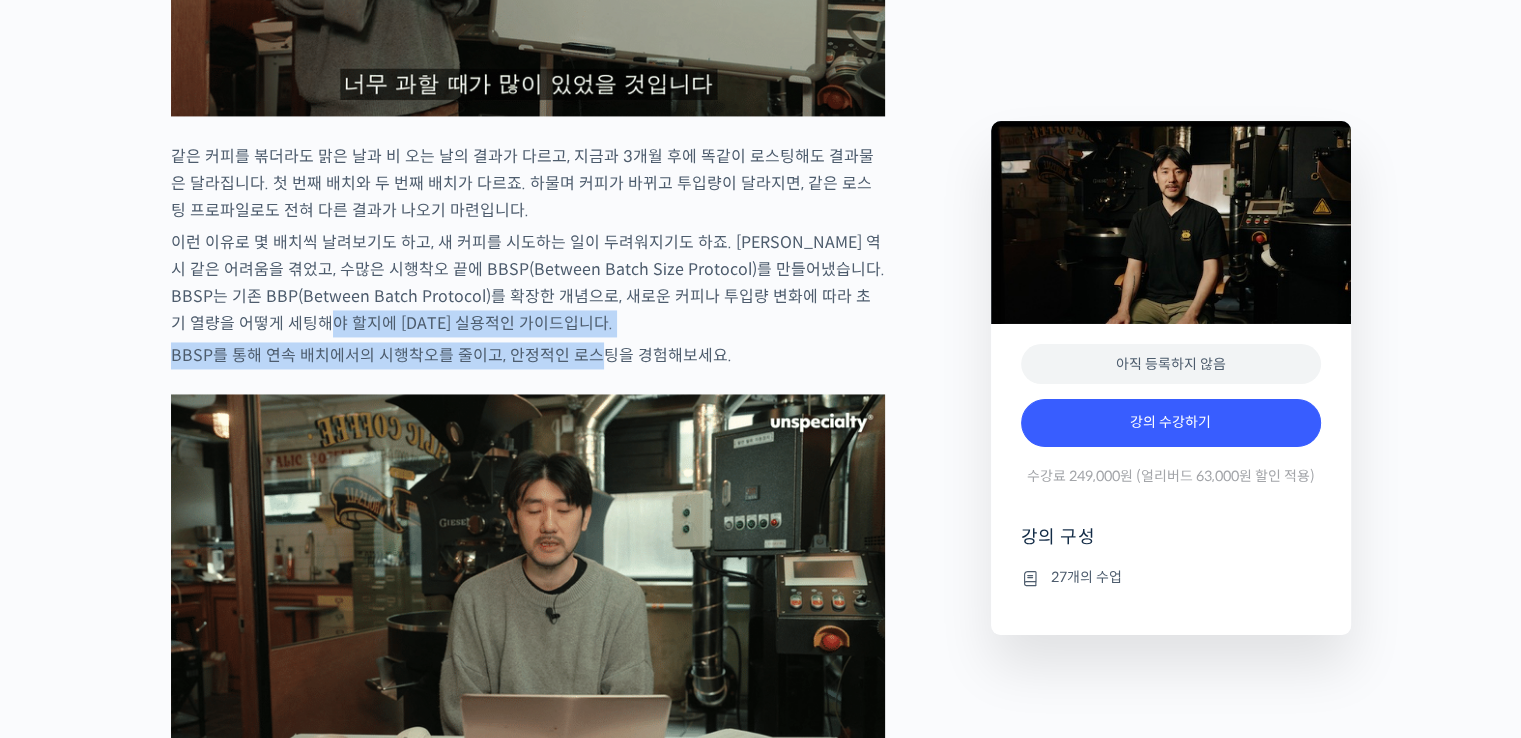 drag, startPoint x: 309, startPoint y: 373, endPoint x: 609, endPoint y: 398, distance: 301.03986 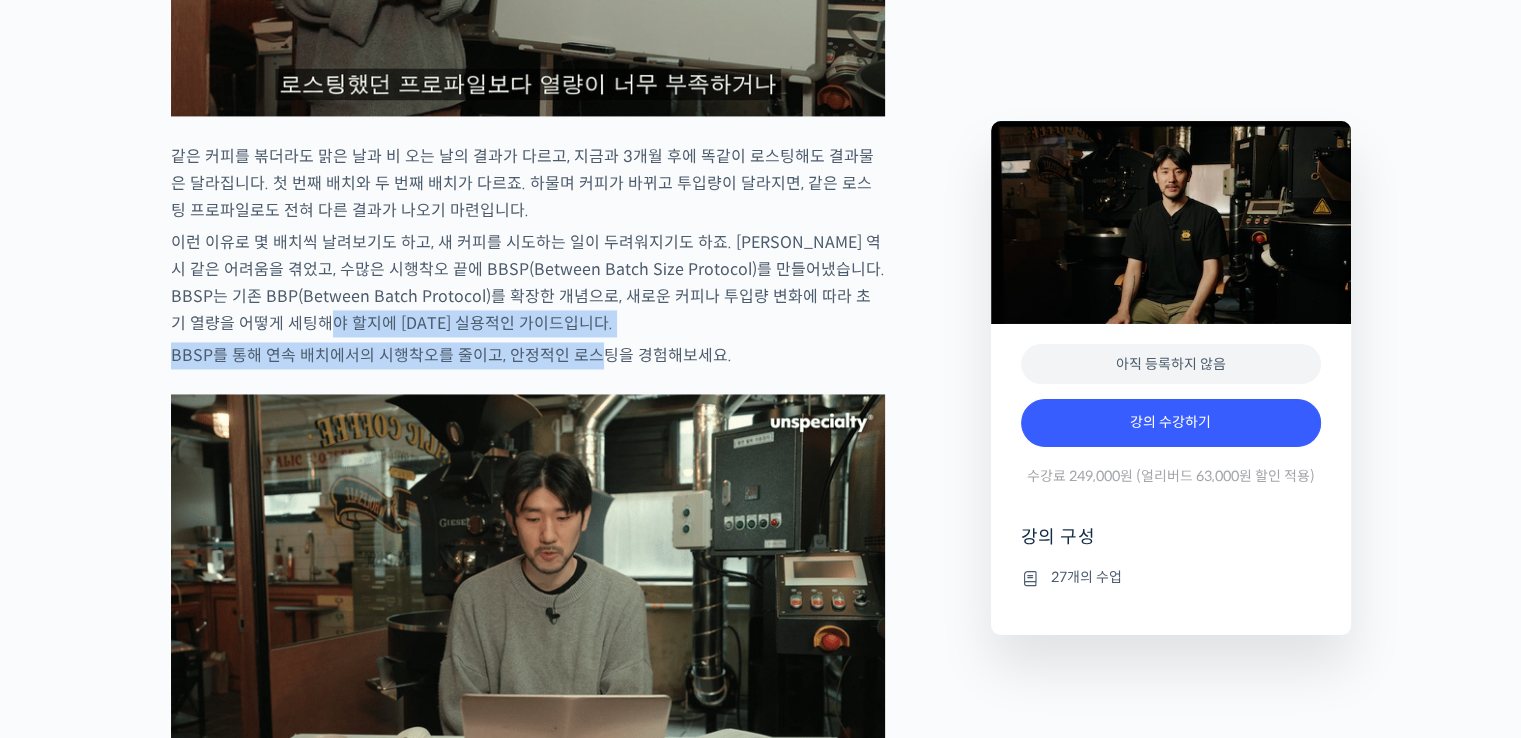 click on "최철 로스터를 소개합니다!
많은 사람들에게 사랑받는 <말릭커피>의 대표, 최철 로스터가 진행하는 로스팅 클래스입니다. 2023년 한국 커피 로스팅 챔피언십(Korea Coffee Roasting Championship, KCRC)에서 준우승을 차지한 최철 로스터로부터 말릭만의 라이트 로스팅 노하우를 직접 배워보세요.
최철 로스터는 커피를 시작하기 전, 요리를 했던 이력을 가지고 있습니다. 재료에 대한 깊은 이해와 애정을 바탕으로, 그만의 섬세한 로스팅 철학을 만들어왔습니다.
클래스 소개
깨끗하고 클린컵 위에 부드러운 단맛과 향을 추구하는 말릭커피는, 많은 고객들의 사랑 속에 빠르게 성장하고 있습니다. “말릭”이라는 이름은 “말릭산”에서 따온 것으로, 사과처럼 부드럽고 우아한 산미를 지향하는 브랜드의 철학을 담고 있습니다." at bounding box center (528, 1211) 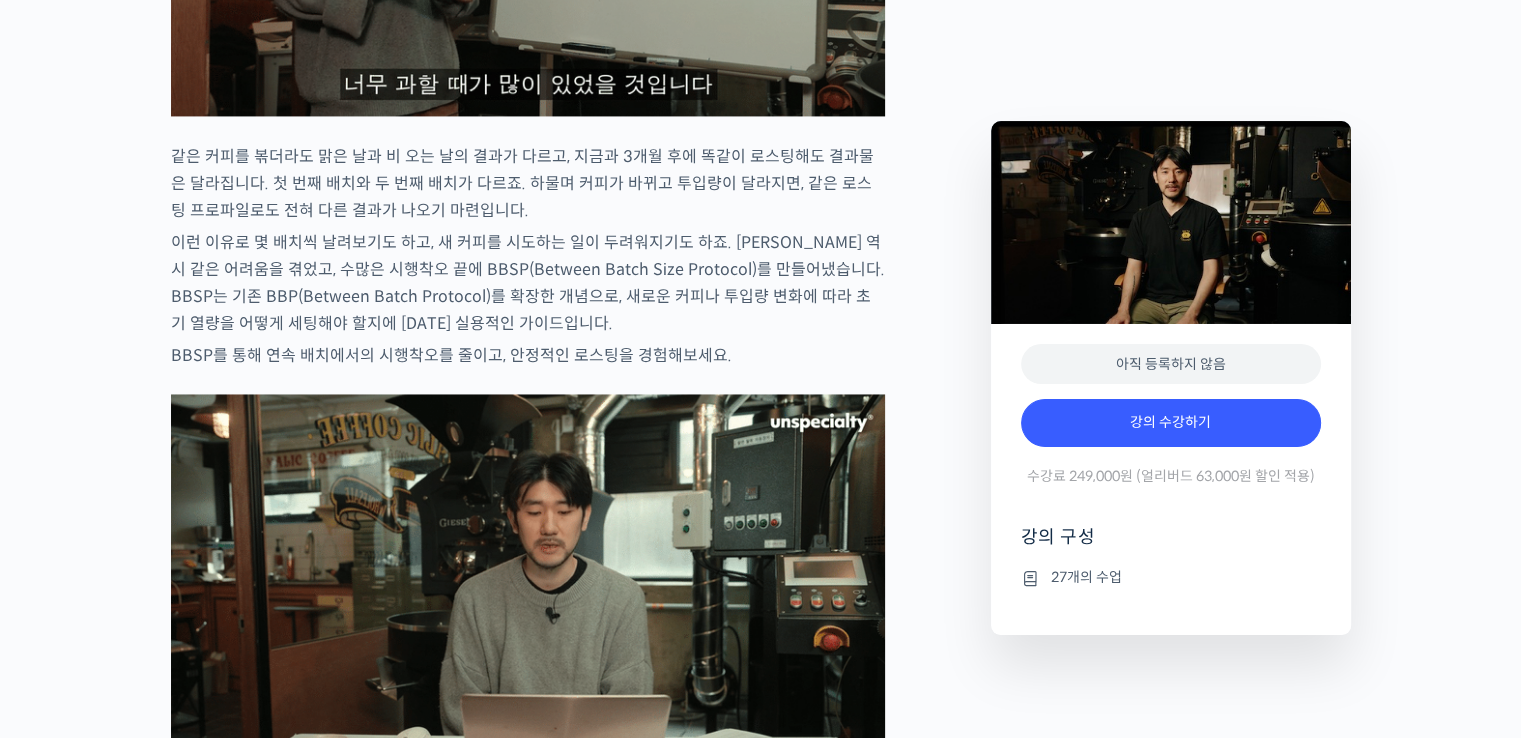click on "BBSP를 통해 연속 배치에서의 시행착오를 줄이고, 안정적인 로스팅을 경험해보세요." at bounding box center [528, 355] 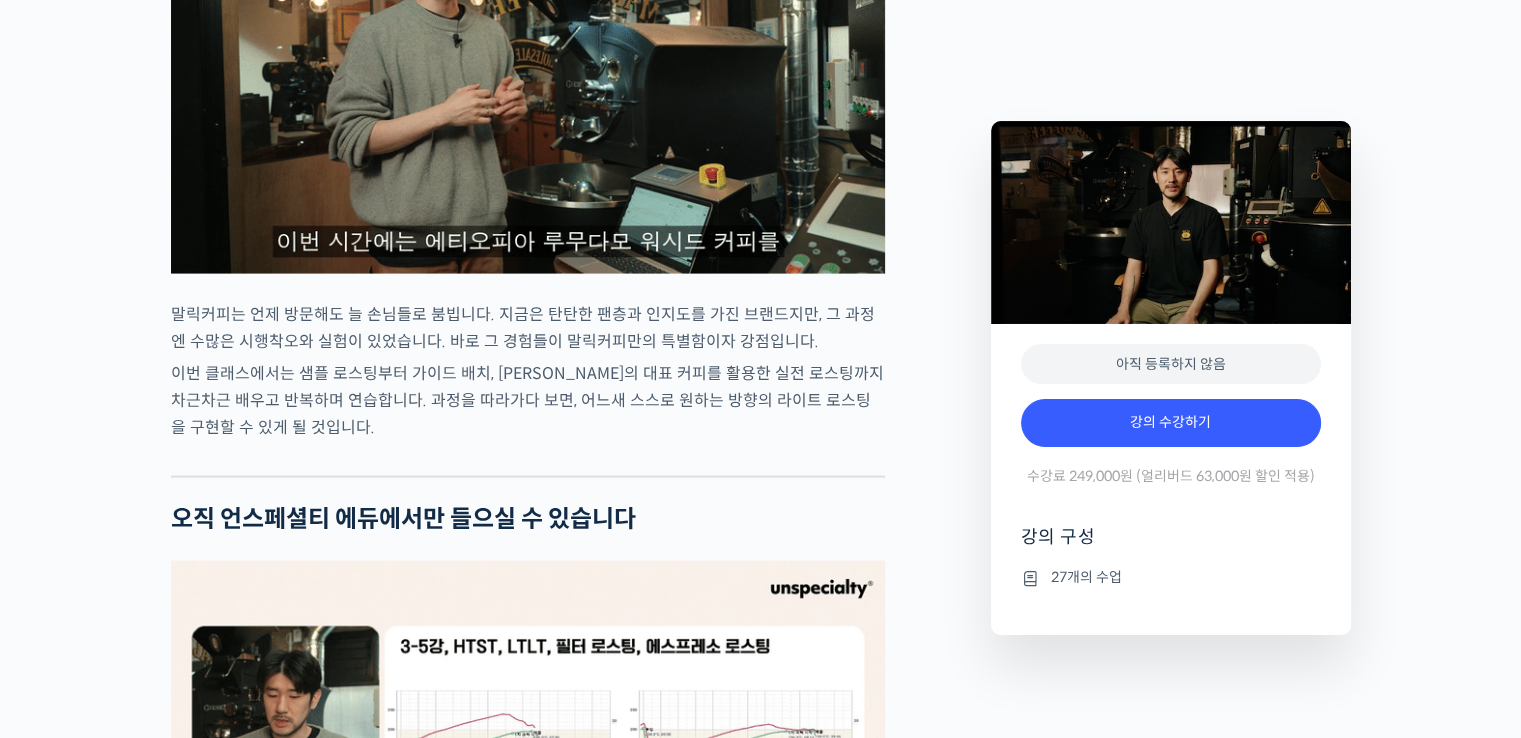 scroll, scrollTop: 4200, scrollLeft: 0, axis: vertical 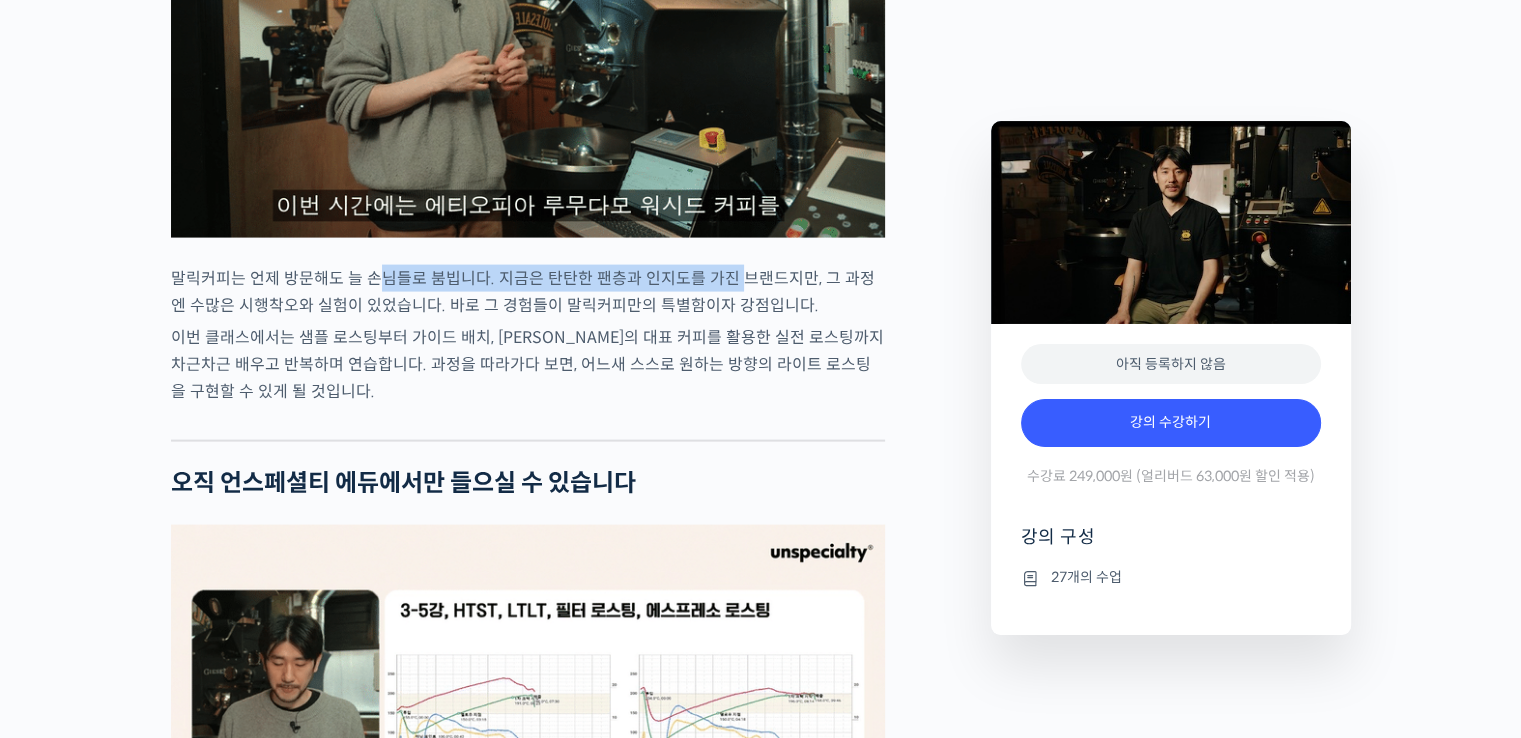 drag, startPoint x: 374, startPoint y: 327, endPoint x: 732, endPoint y: 327, distance: 358 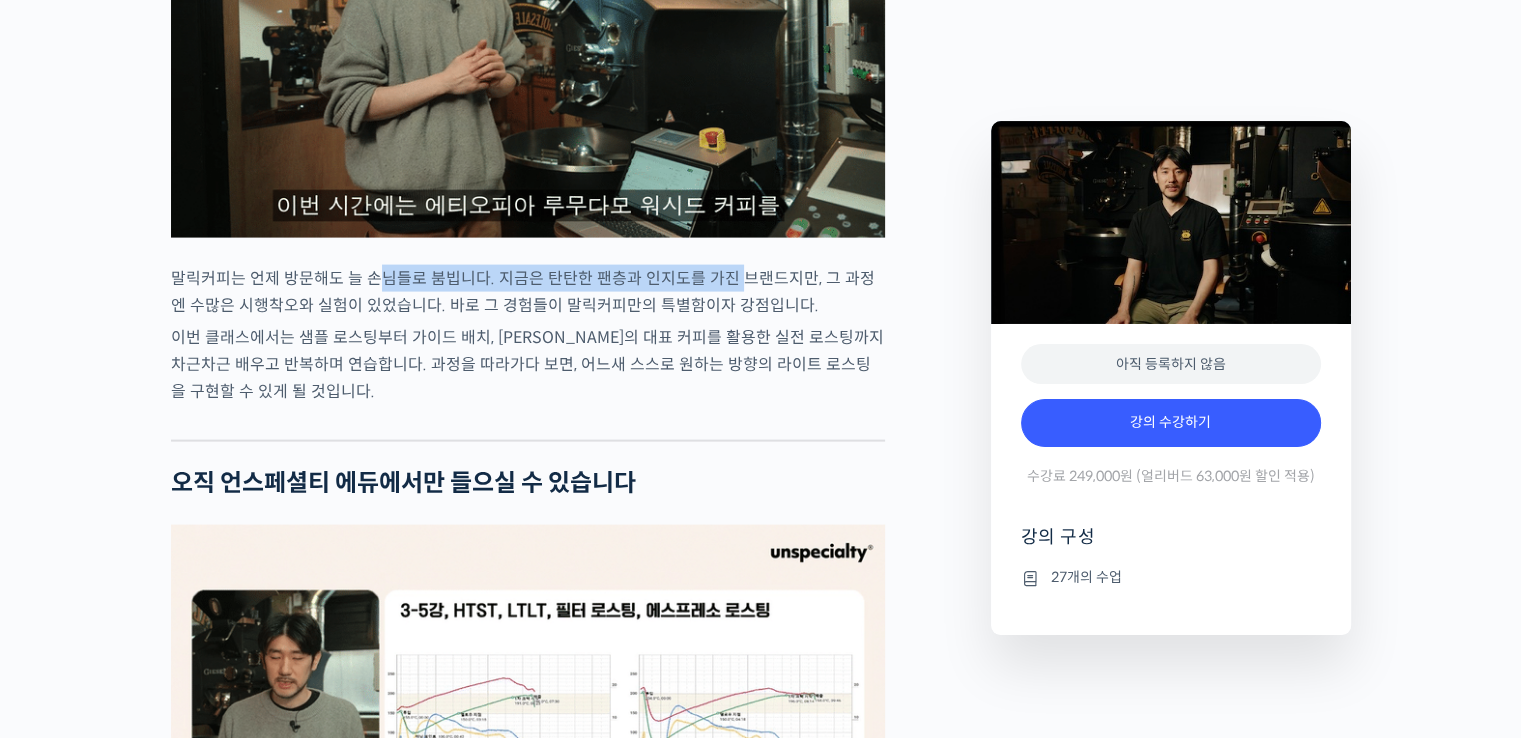 click on "말릭커피는 언제 방문해도 늘 손님들로 붐빕니다. 지금은 탄탄한 팬층과 인지도를 가진 브랜드지만, 그 과정엔 수많은 시행착오와 실험이 있었습니다. 바로 그 경험들이 말릭커피만의 특별함이자 강점입니다." at bounding box center (528, 292) 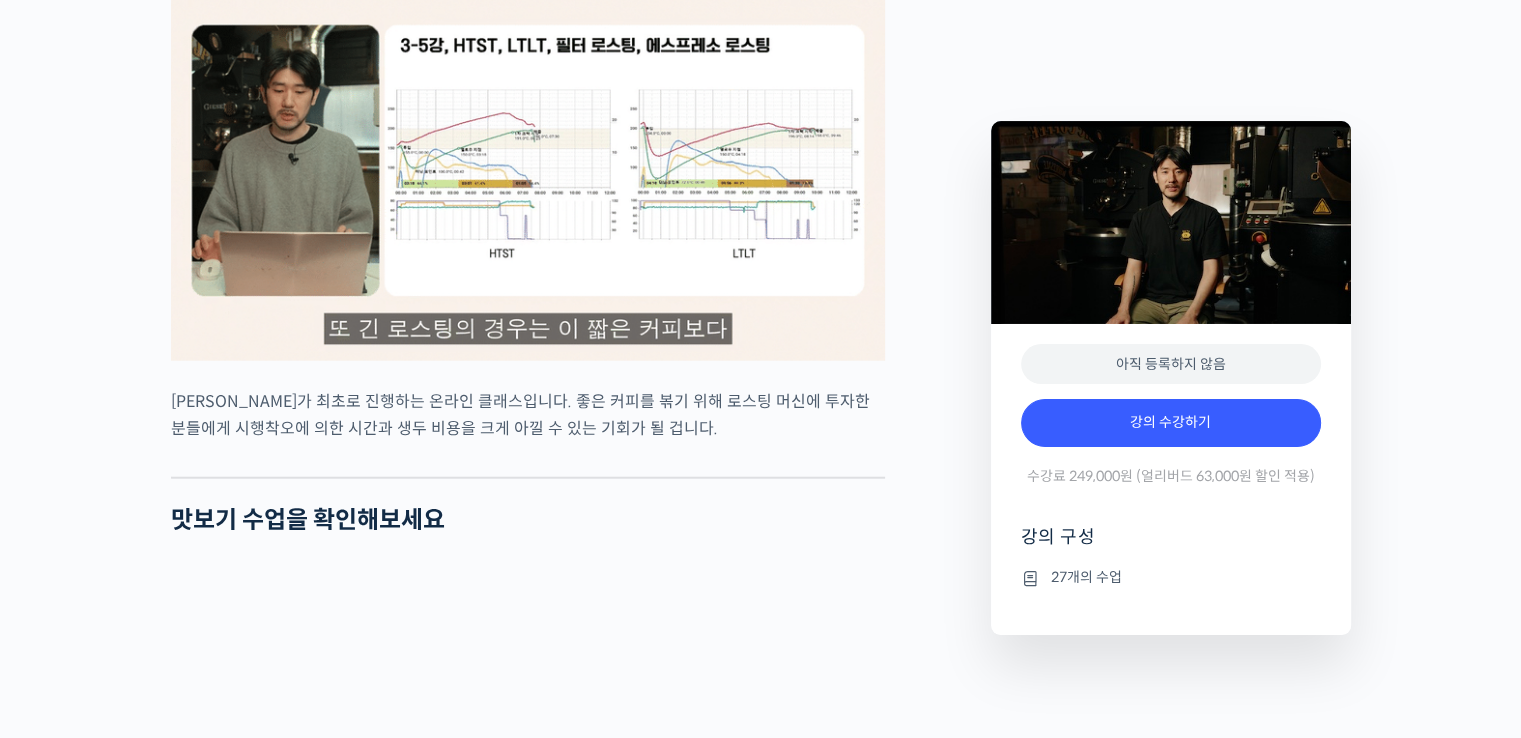 scroll, scrollTop: 4800, scrollLeft: 0, axis: vertical 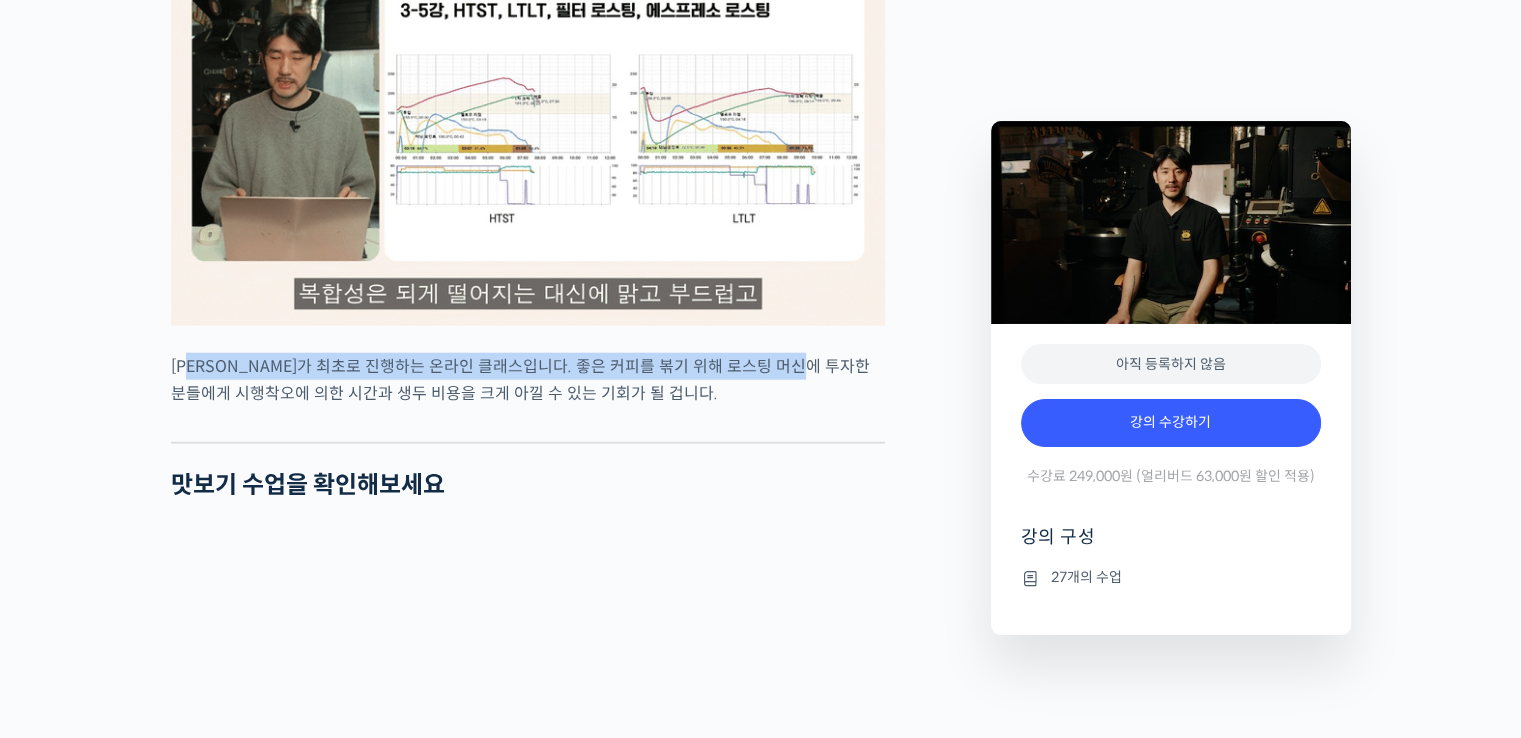 drag, startPoint x: 196, startPoint y: 410, endPoint x: 828, endPoint y: 404, distance: 632.0285 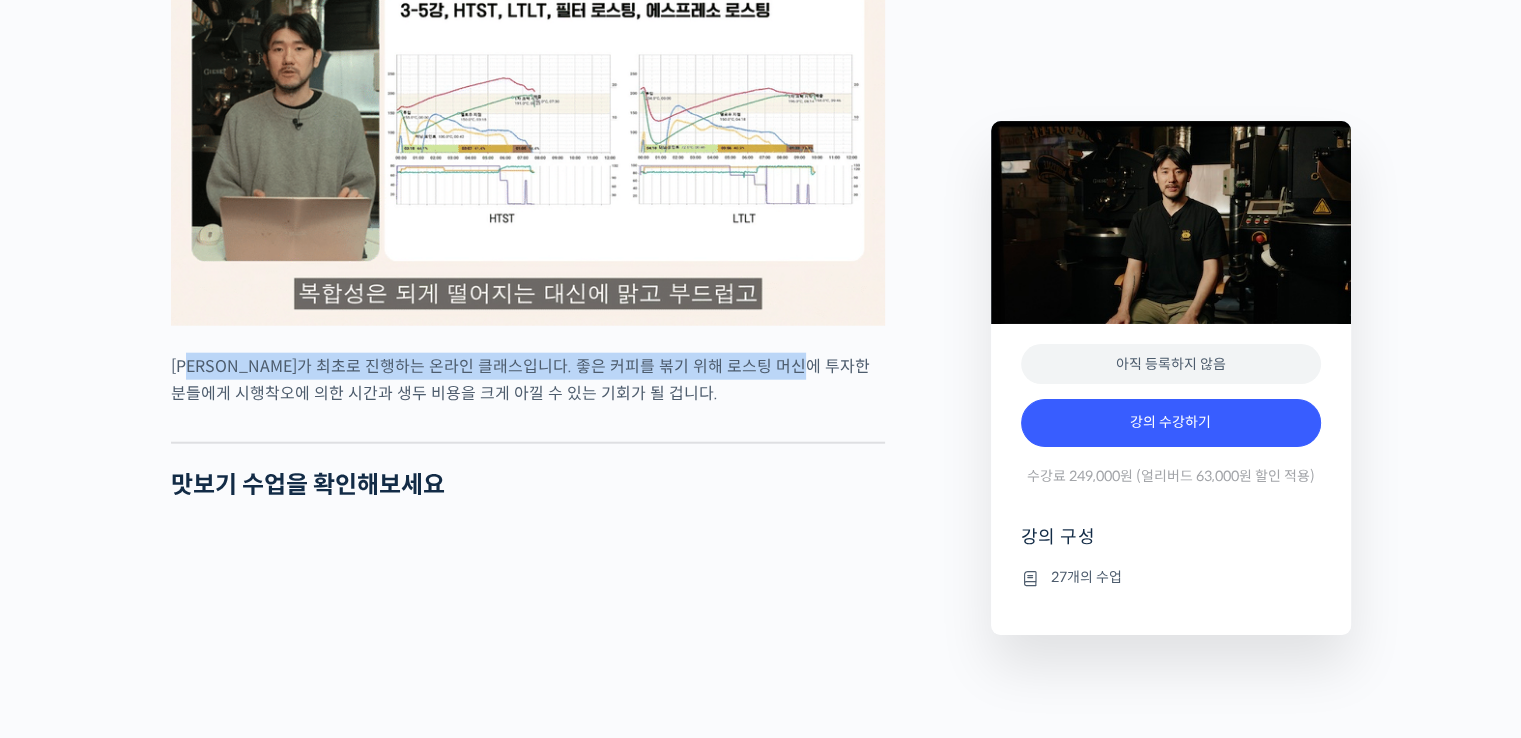 click on "최철 로스터가 최초로 진행하는 온라인 클래스입니다. 좋은 커피를 볶기 위해 로스팅 머신에 투자한 분들에게 시행착오에 의한 시간과 생두 비용을 크게 아낄 수 있는 기회가 될 겁니다." at bounding box center (528, 380) 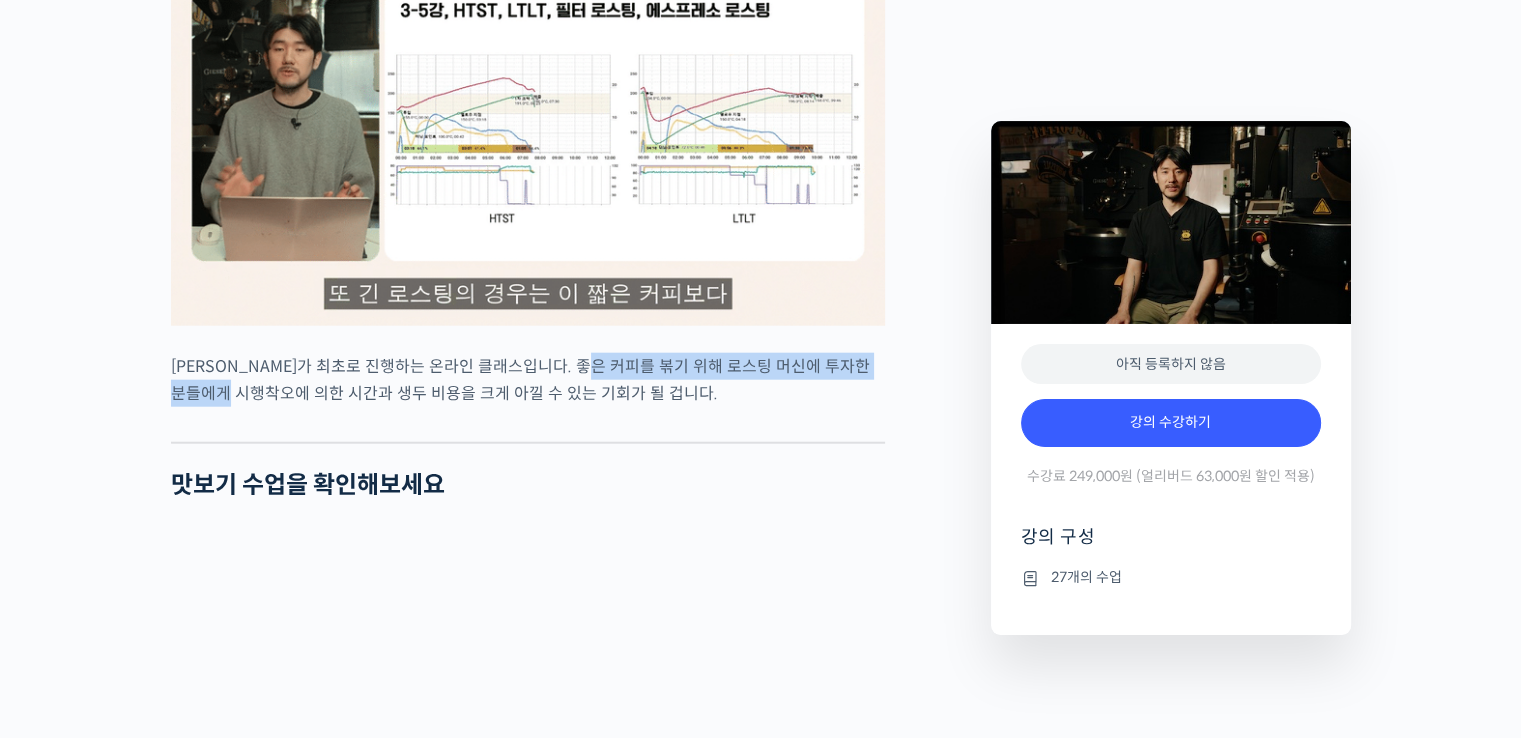 drag, startPoint x: 251, startPoint y: 441, endPoint x: 622, endPoint y: 421, distance: 371.5387 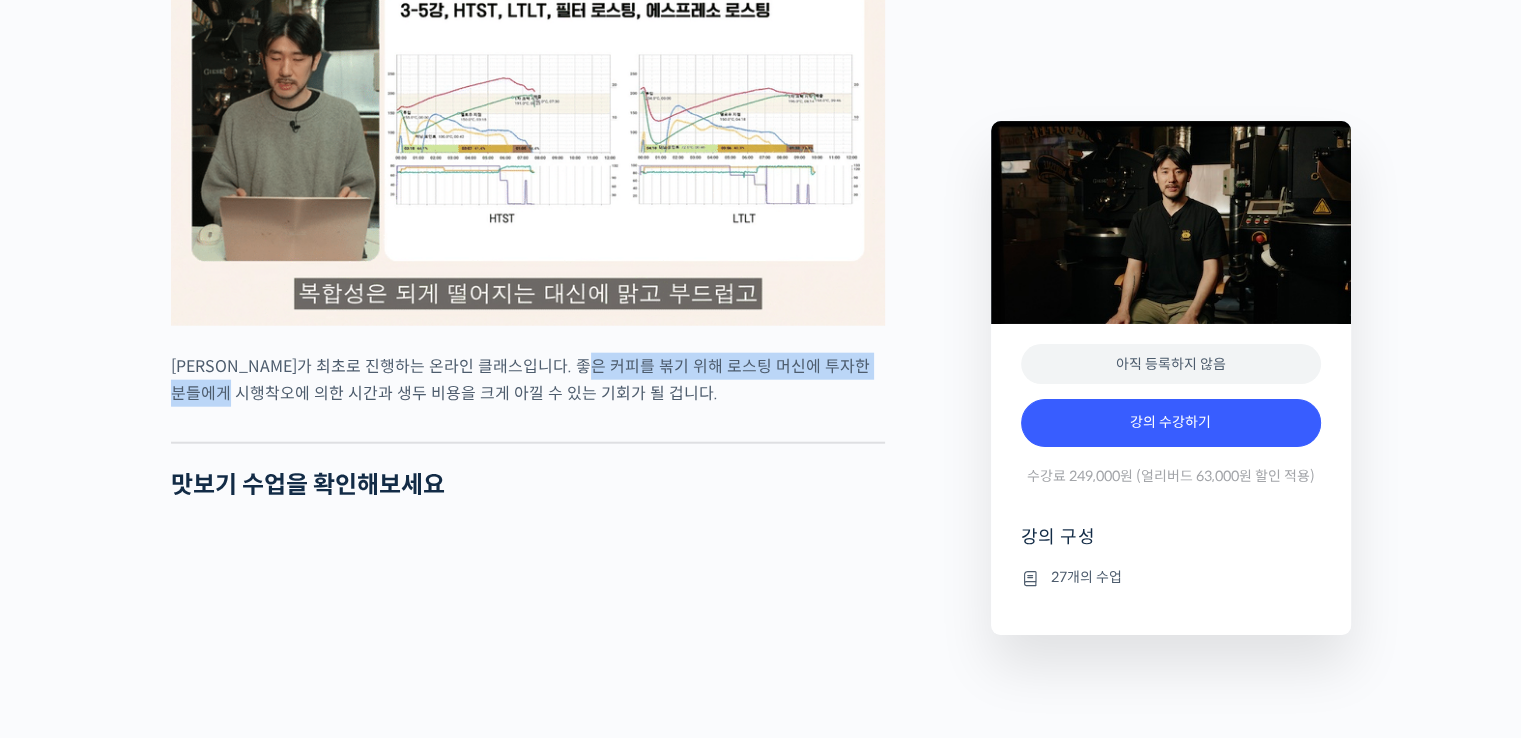 click on "최철 로스터가 최초로 진행하는 온라인 클래스입니다. 좋은 커피를 볶기 위해 로스팅 머신에 투자한 분들에게 시행착오에 의한 시간과 생두 비용을 크게 아낄 수 있는 기회가 될 겁니다." at bounding box center (528, 380) 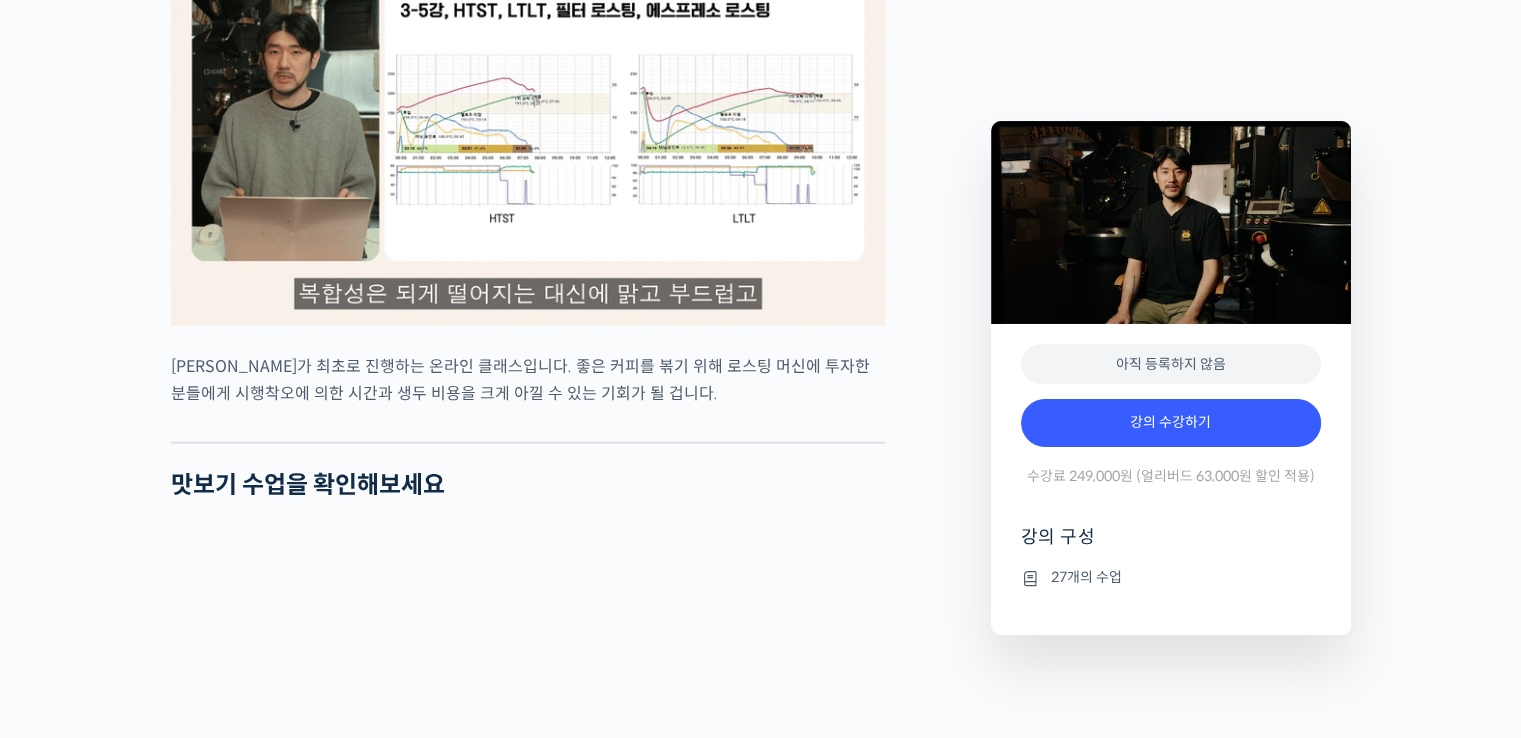 click on "최철 로스터가 최초로 진행하는 온라인 클래스입니다. 좋은 커피를 볶기 위해 로스팅 머신에 투자한 분들에게 시행착오에 의한 시간과 생두 비용을 크게 아낄 수 있는 기회가 될 겁니다." at bounding box center [528, 380] 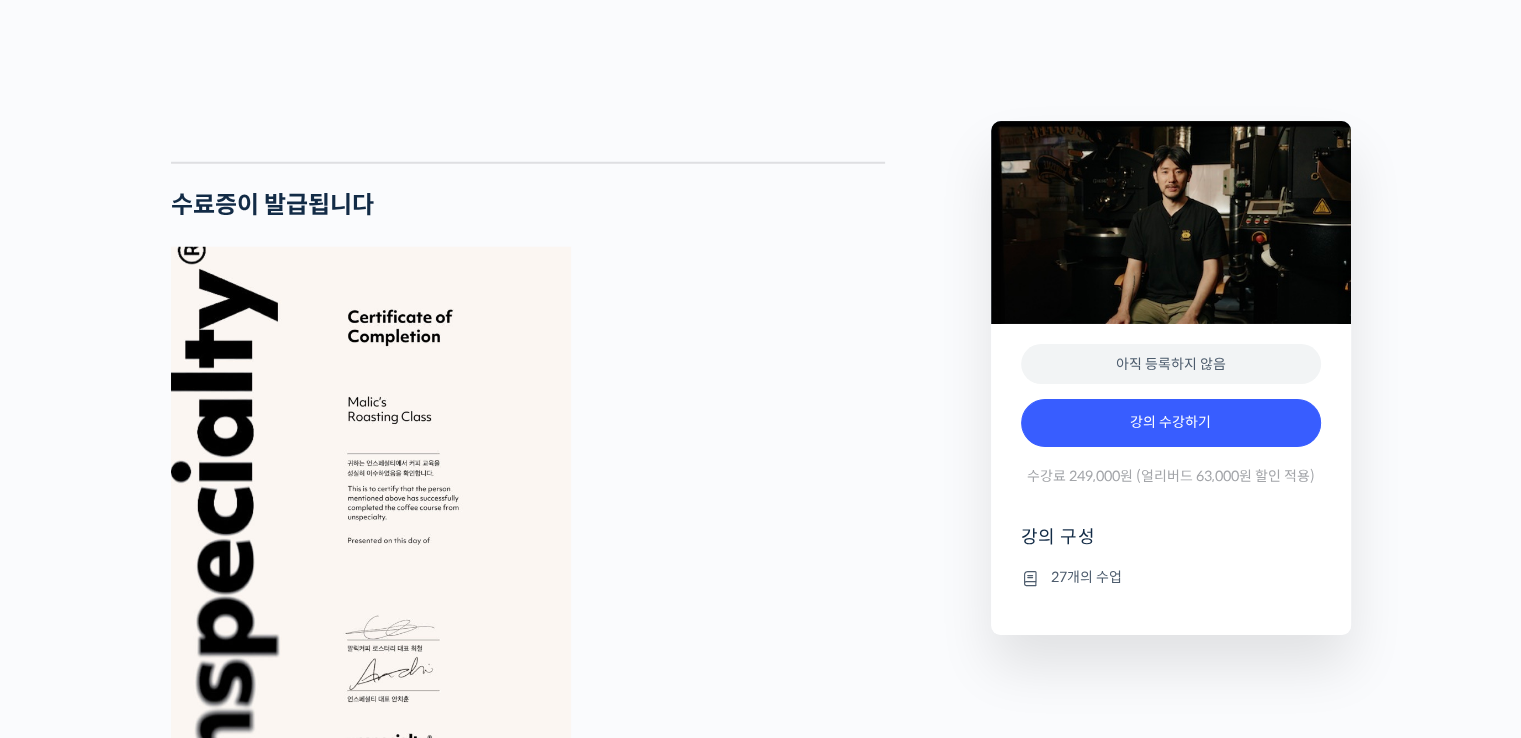 scroll, scrollTop: 5600, scrollLeft: 0, axis: vertical 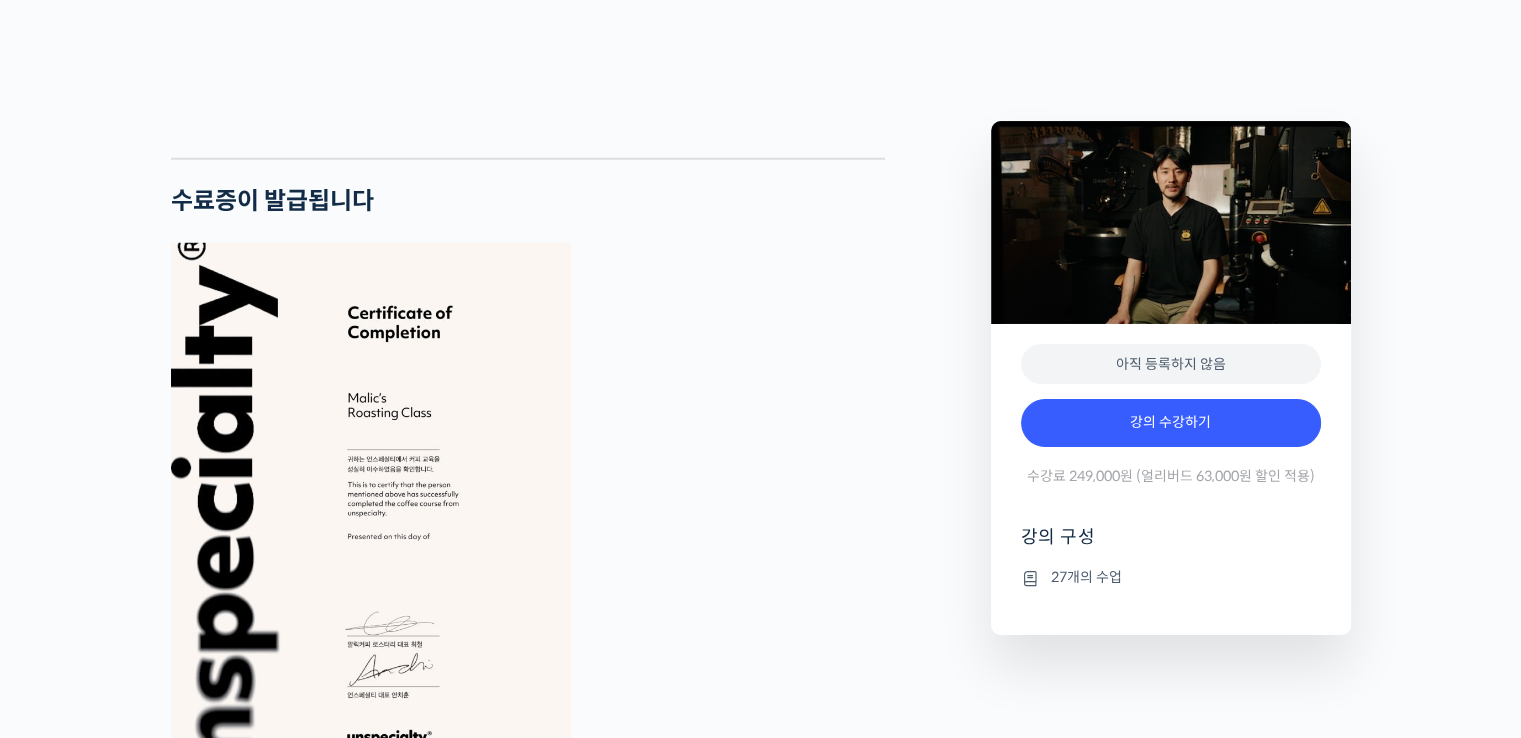 click on "27개의 수업" at bounding box center [1171, 578] 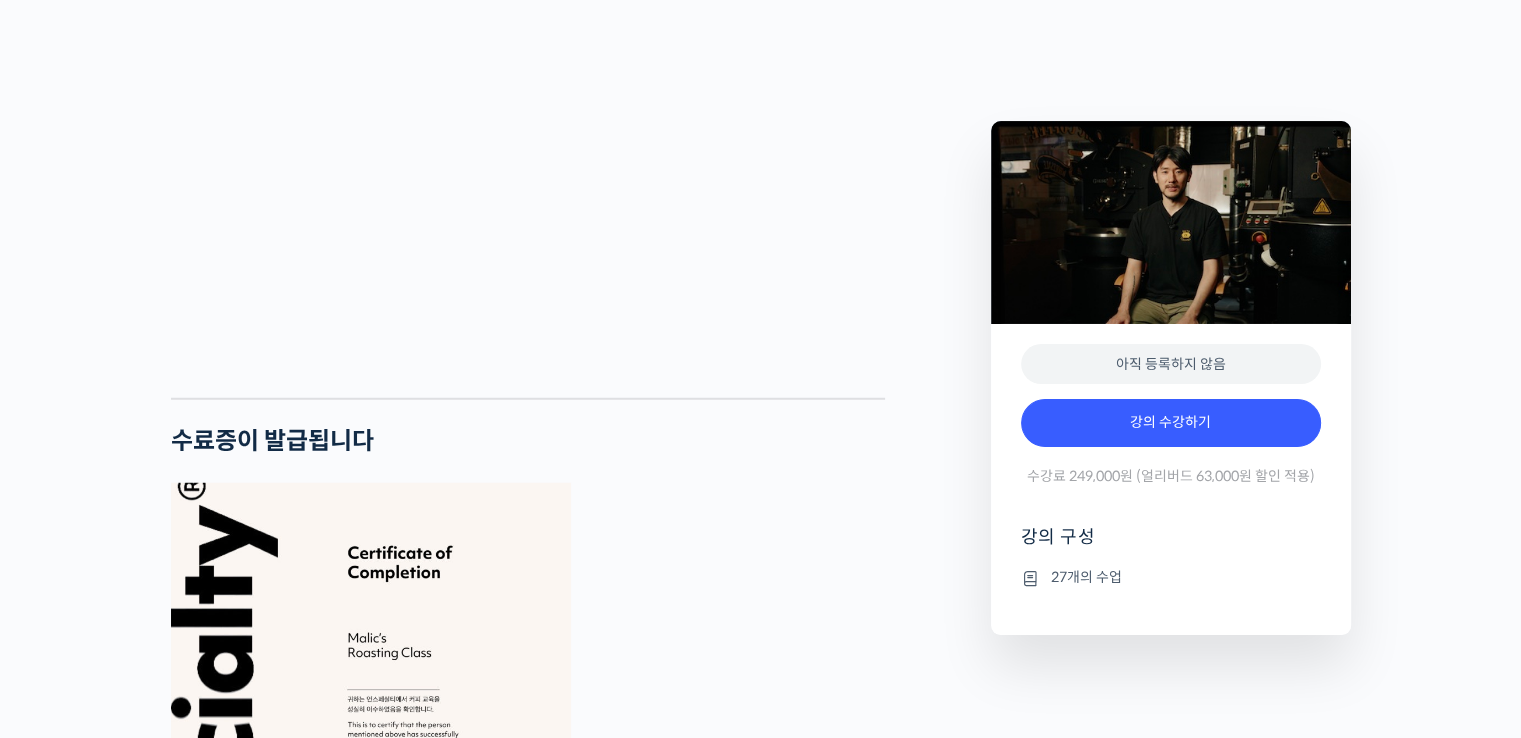 scroll, scrollTop: 5260, scrollLeft: 0, axis: vertical 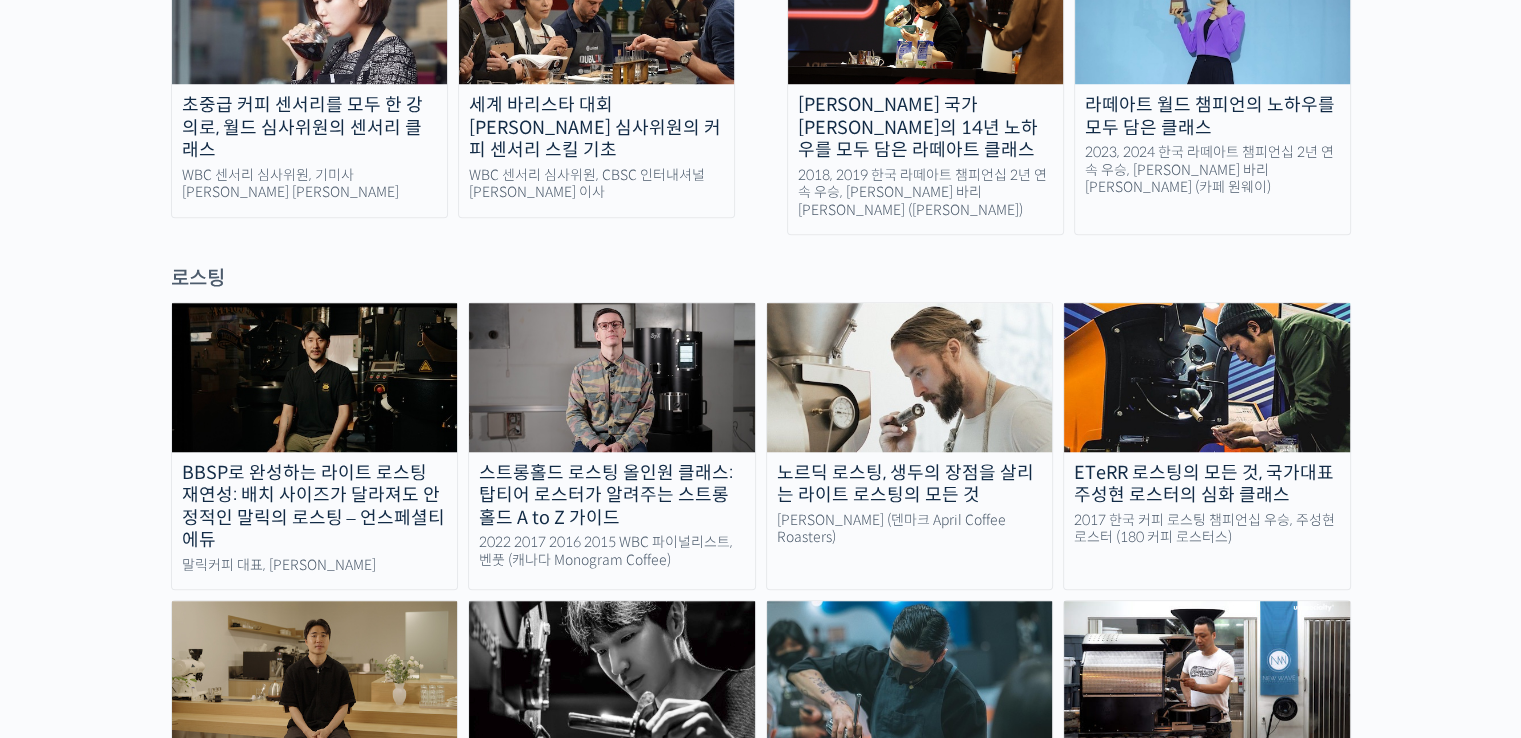 click on "노르딕 로스팅, 생두의 장점을 살리는 라이트 로스팅의 모든 것" at bounding box center [910, 484] 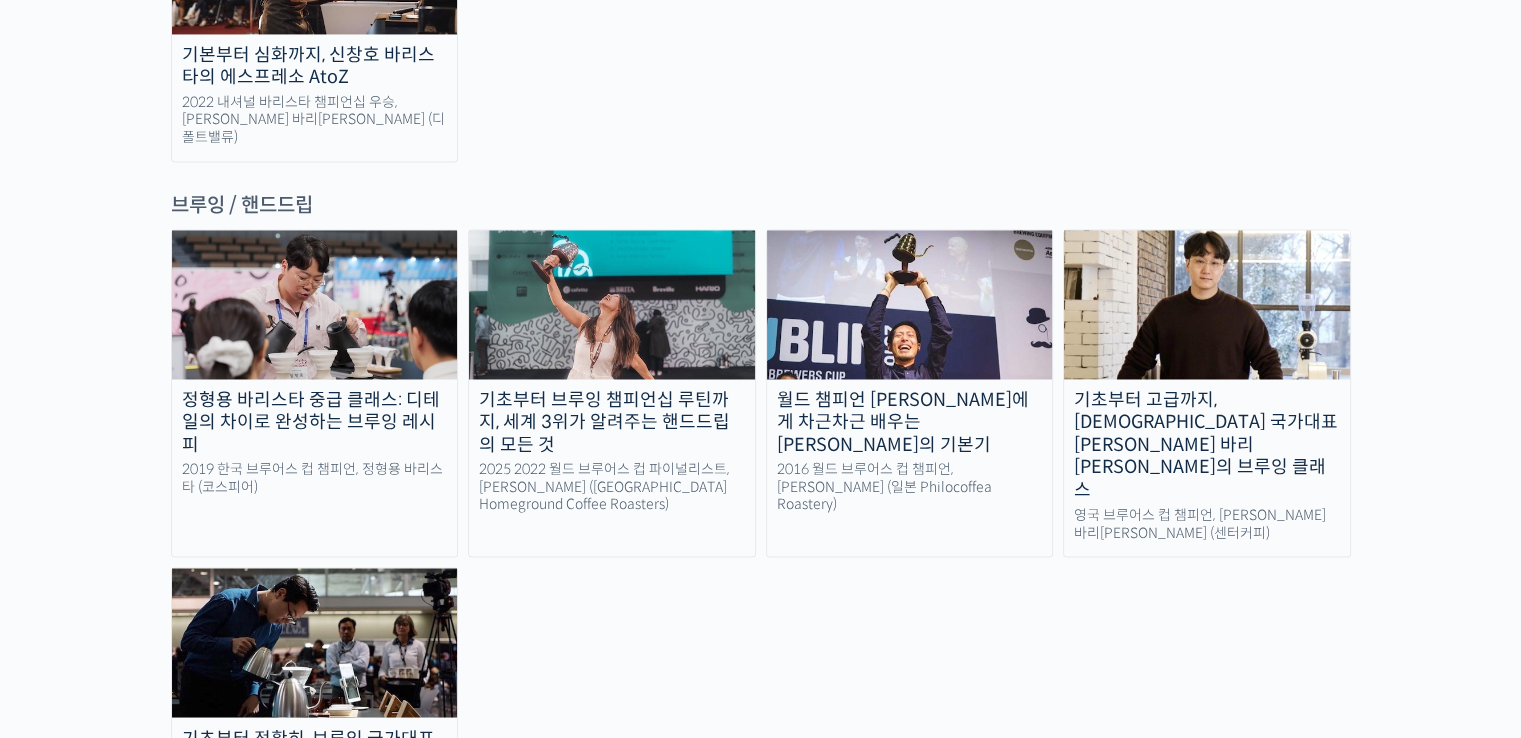 scroll, scrollTop: 3300, scrollLeft: 0, axis: vertical 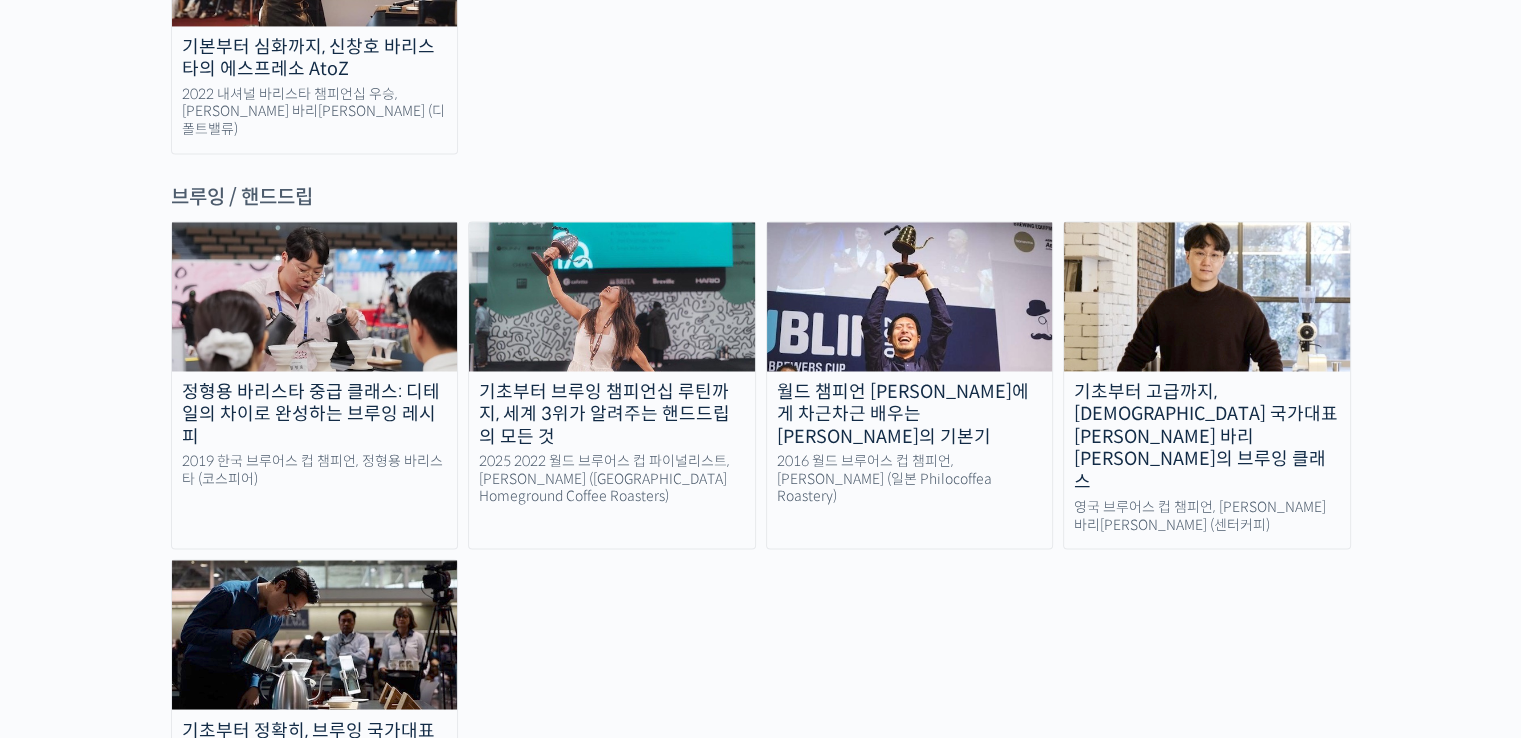 click on "2025 2022 월드 브루어스 컵 파이널리스트, [PERSON_NAME] ([GEOGRAPHIC_DATA] Homeground Coffee Roasters)" at bounding box center [612, 479] 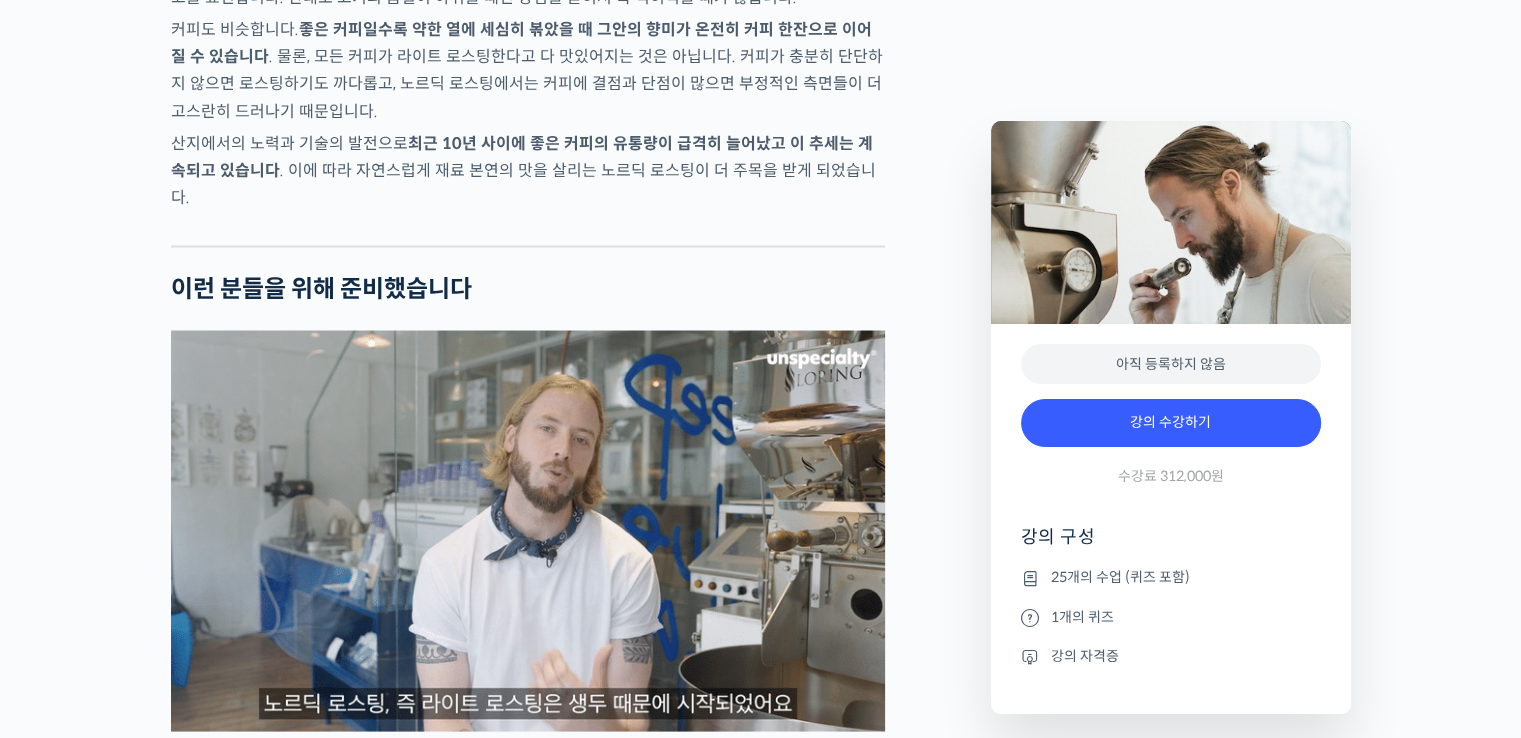 scroll, scrollTop: 4300, scrollLeft: 0, axis: vertical 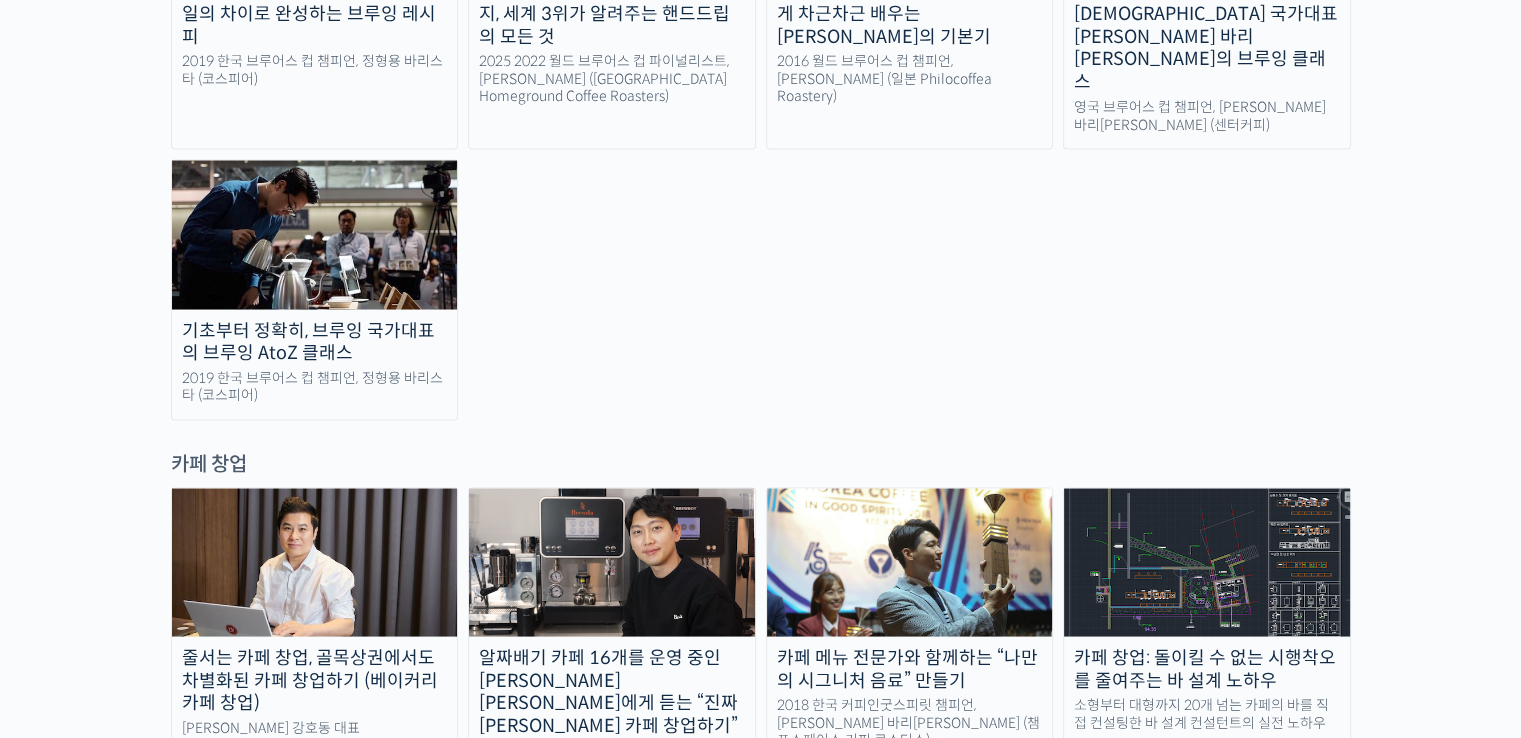 click on "카페 창업: 돌이킬 수 없는 시행착오를 줄여주는 바 설계 노하우" at bounding box center [1207, 668] 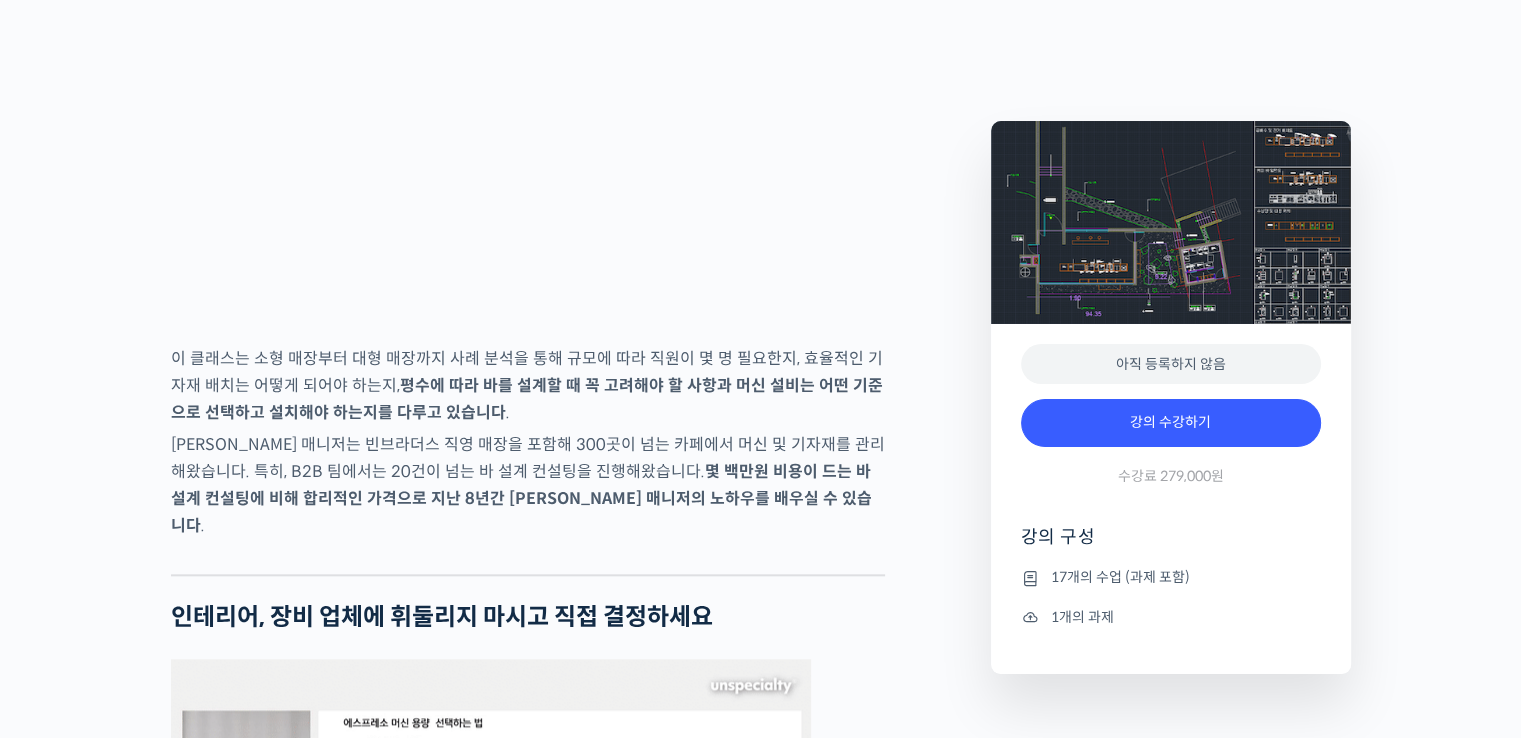 scroll, scrollTop: 1600, scrollLeft: 0, axis: vertical 